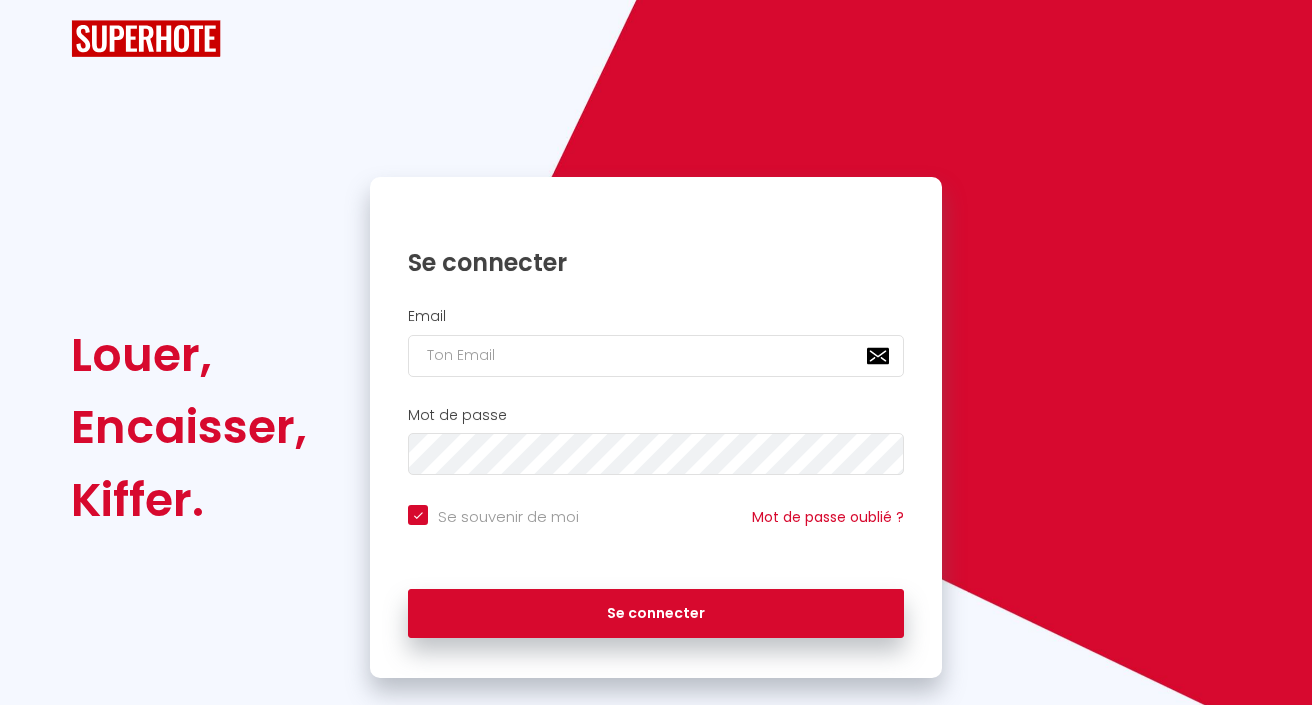 scroll, scrollTop: 0, scrollLeft: 0, axis: both 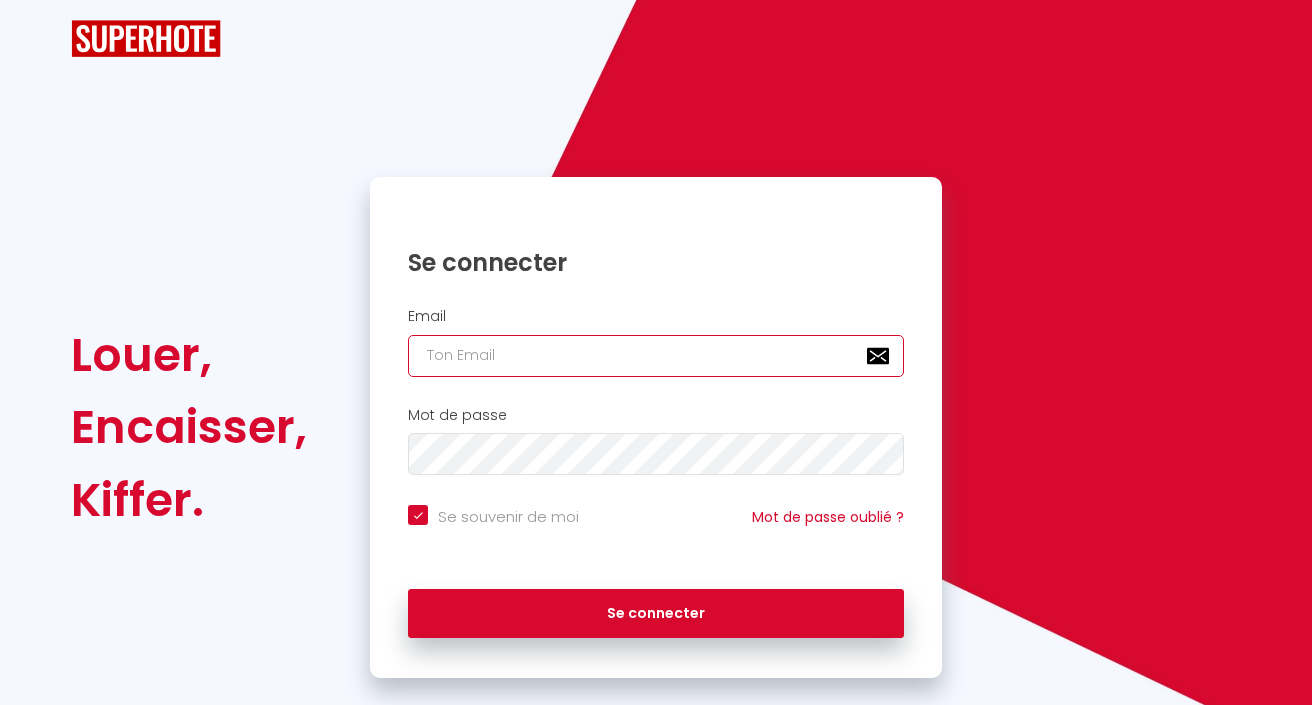 type on "lucie.billaux.lmnp@outlook.fr" 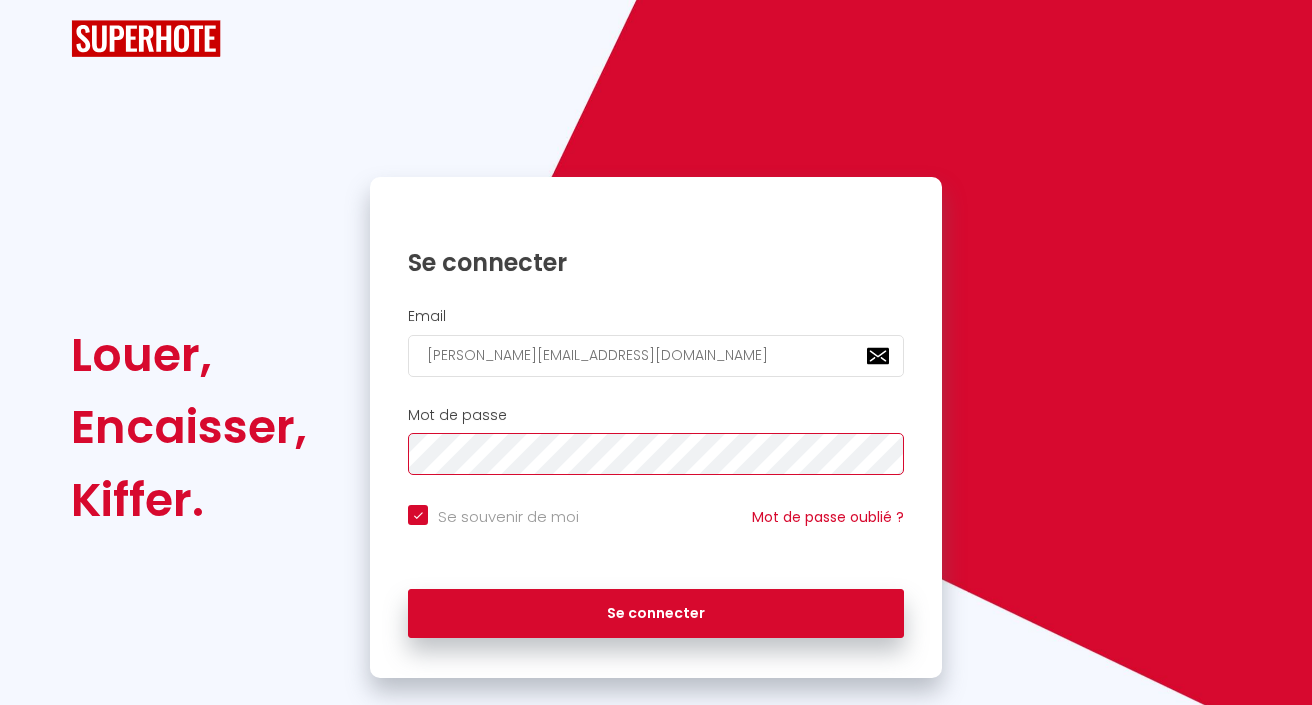 click on "Se connecter" at bounding box center [656, 614] 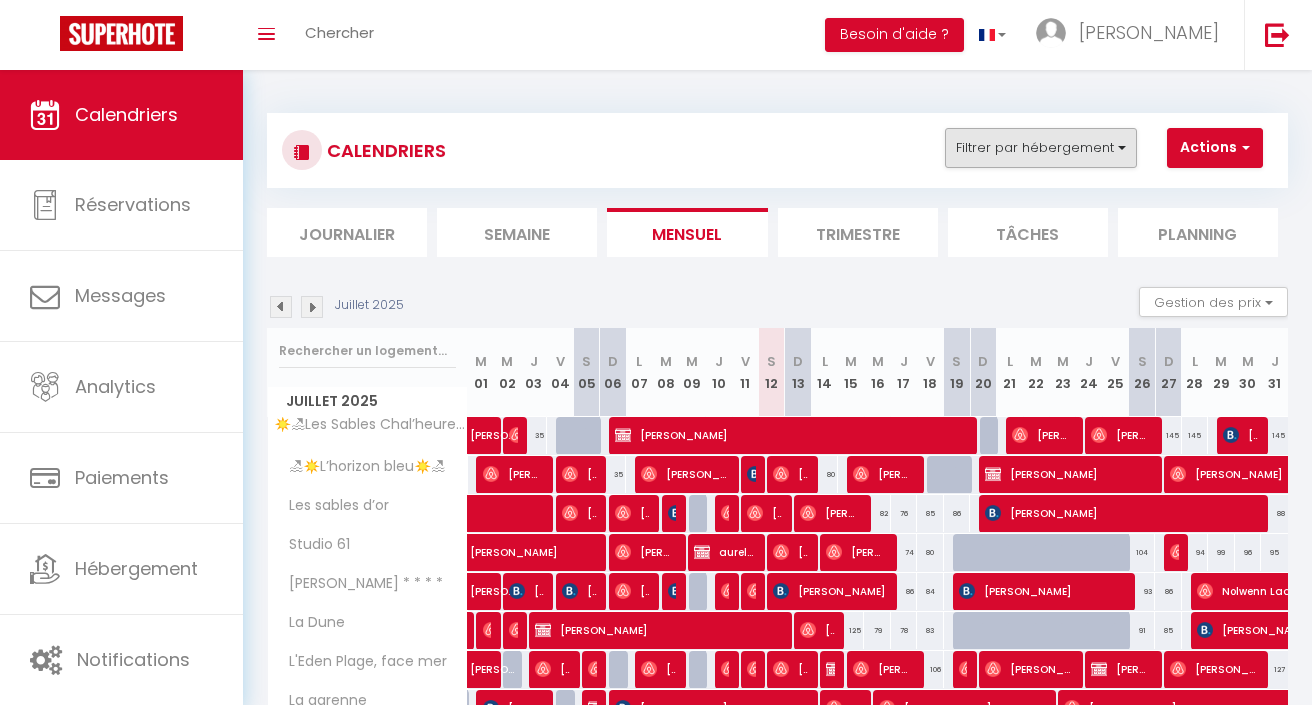 click on "Filtrer par hébergement" at bounding box center (1041, 148) 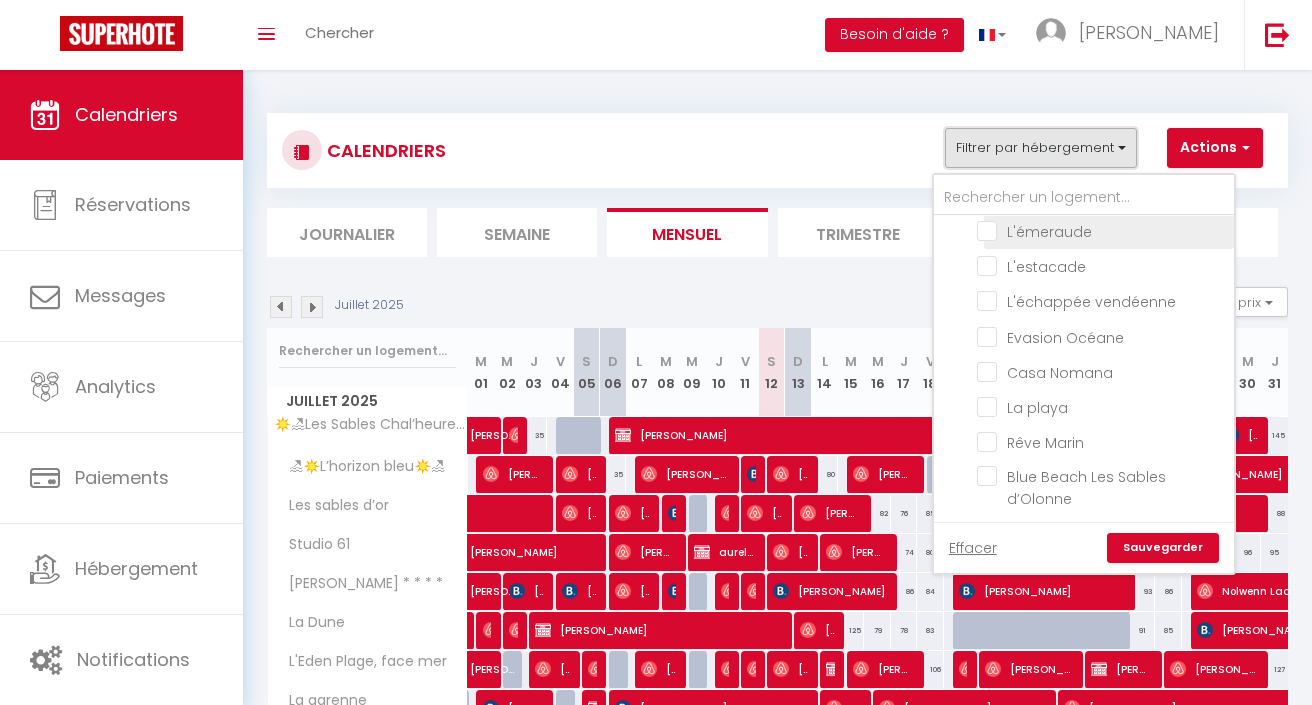 scroll, scrollTop: 589, scrollLeft: 0, axis: vertical 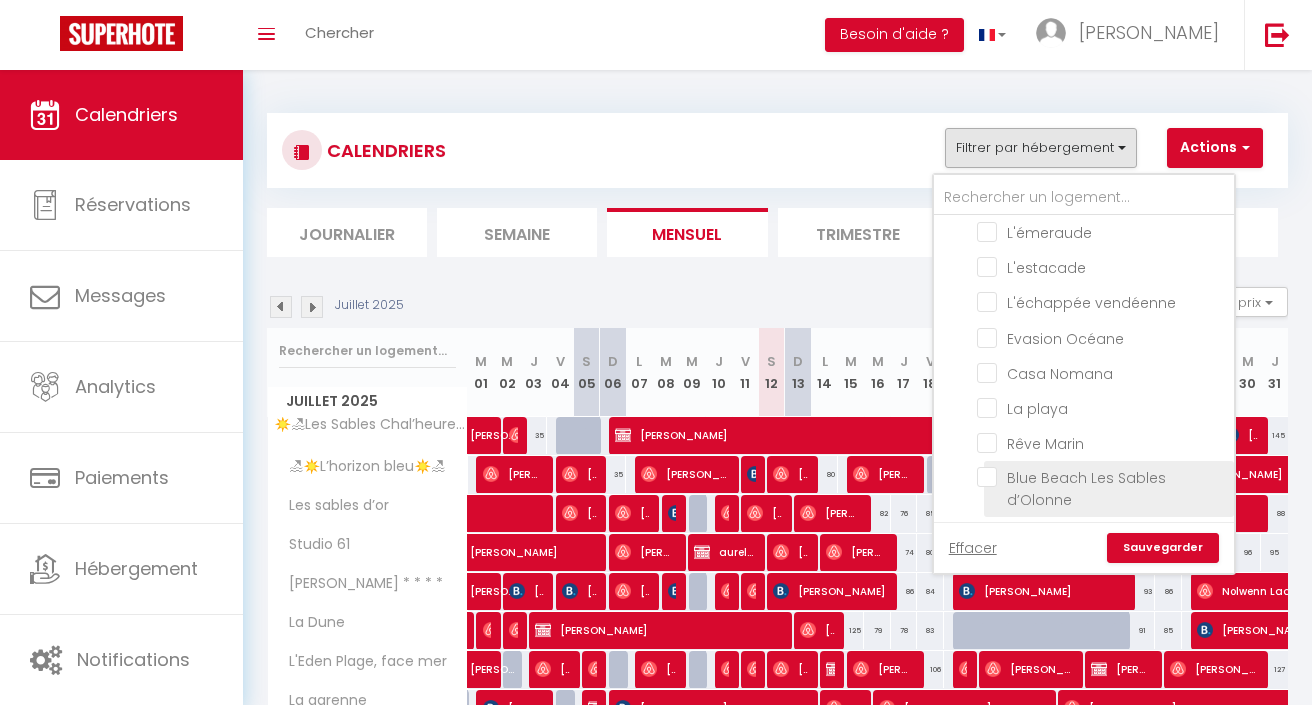 click on "Blue Beach Les Sables d’Olonne" at bounding box center [1102, 477] 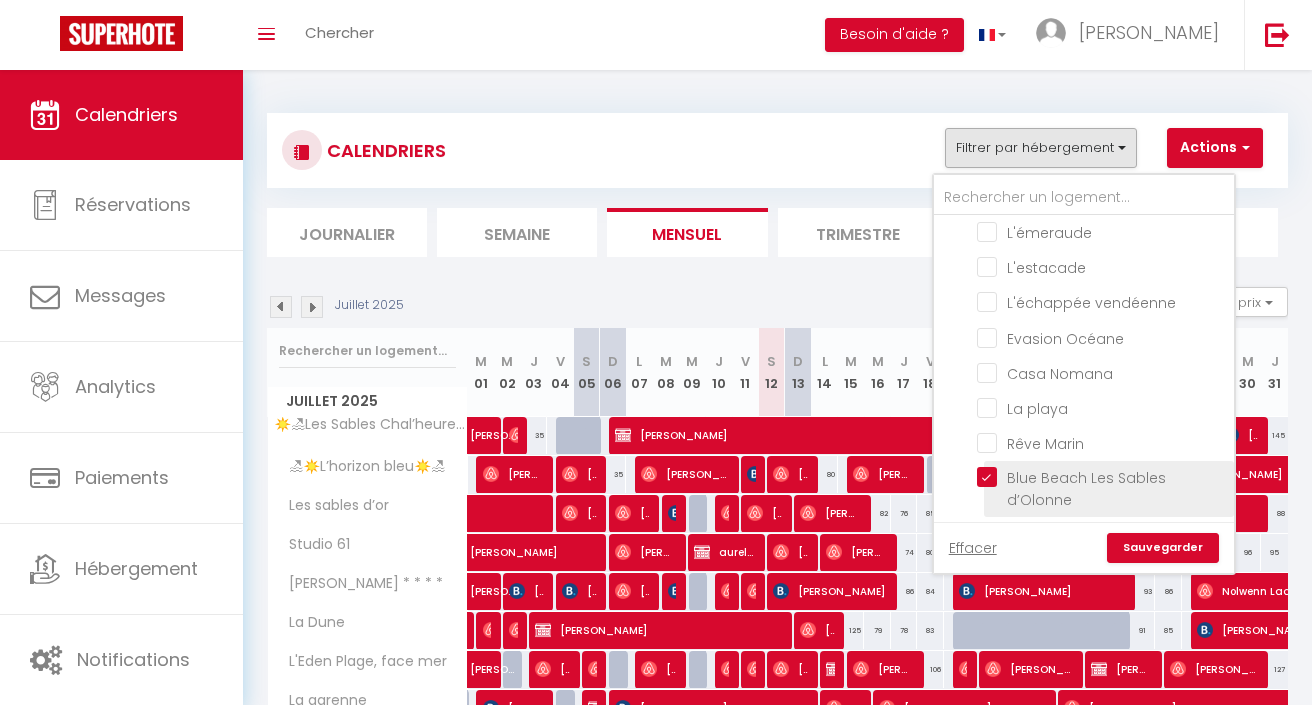 checkbox on "false" 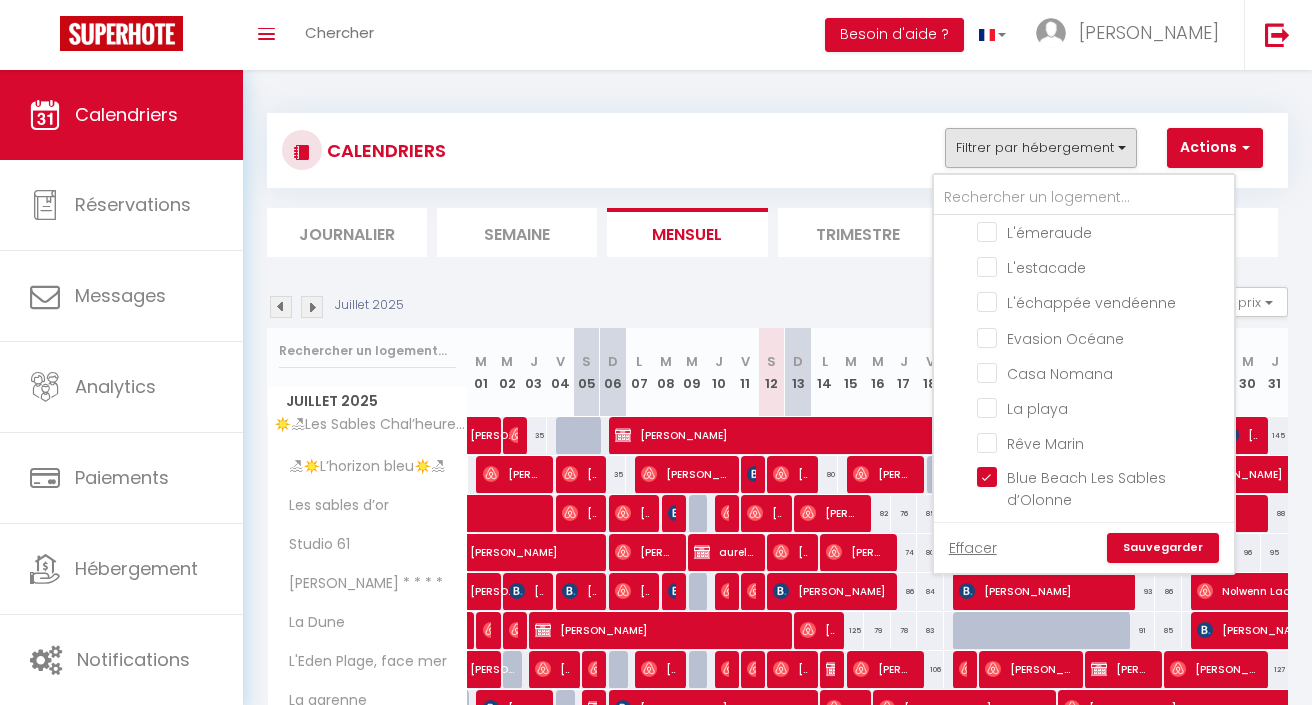 click on "Effacer   Sauvegarder" at bounding box center [1084, 547] 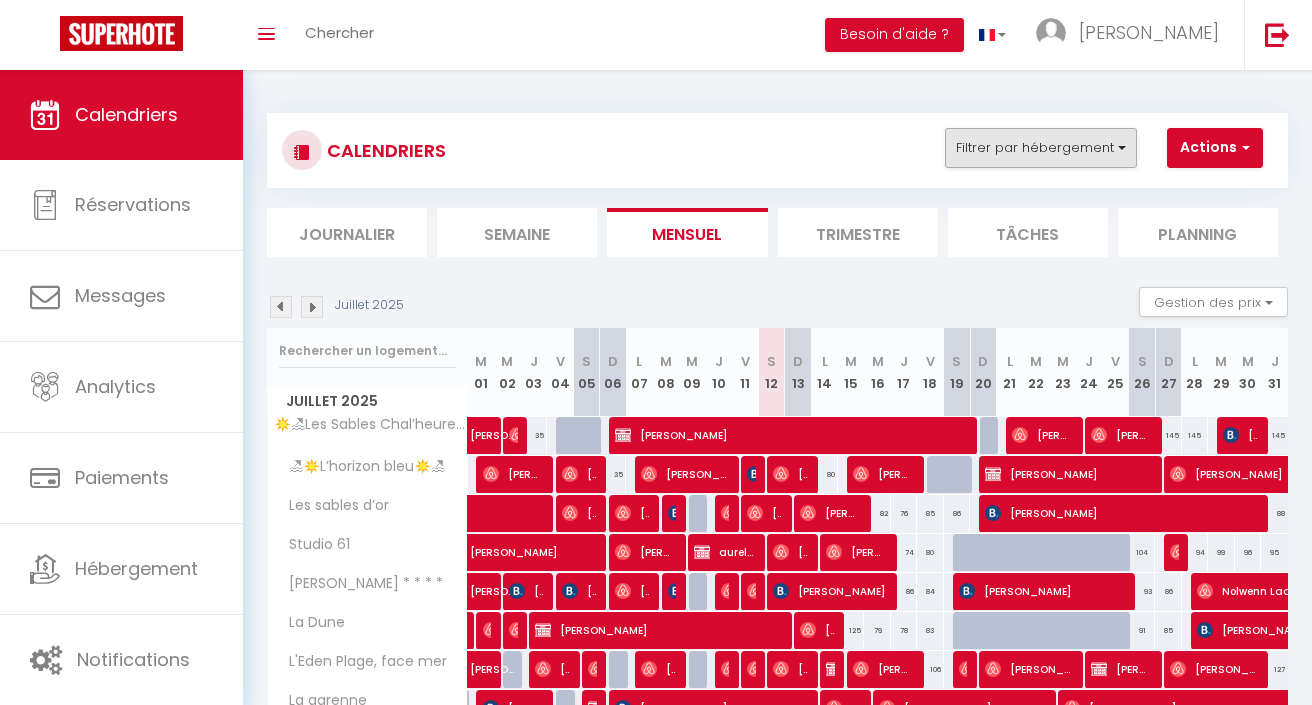 click on "Filtrer par hébergement" at bounding box center (1041, 148) 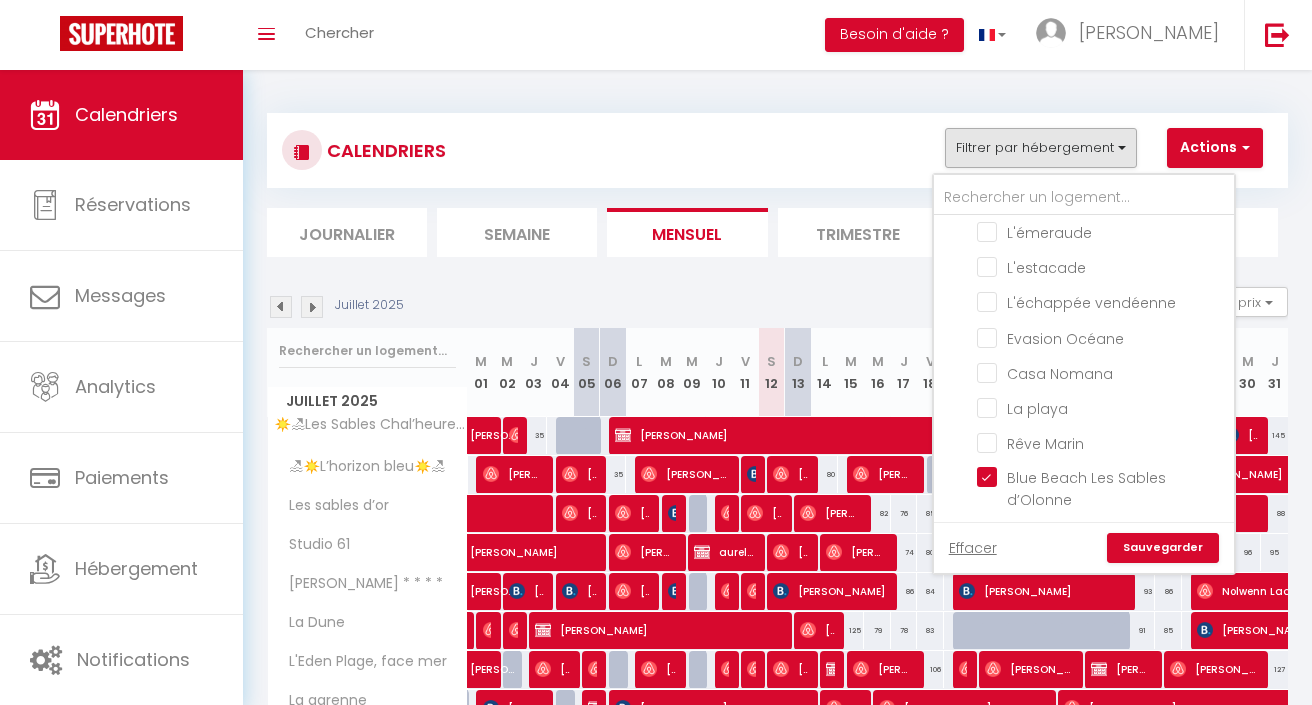 click on "Sauvegarder" at bounding box center (1163, 548) 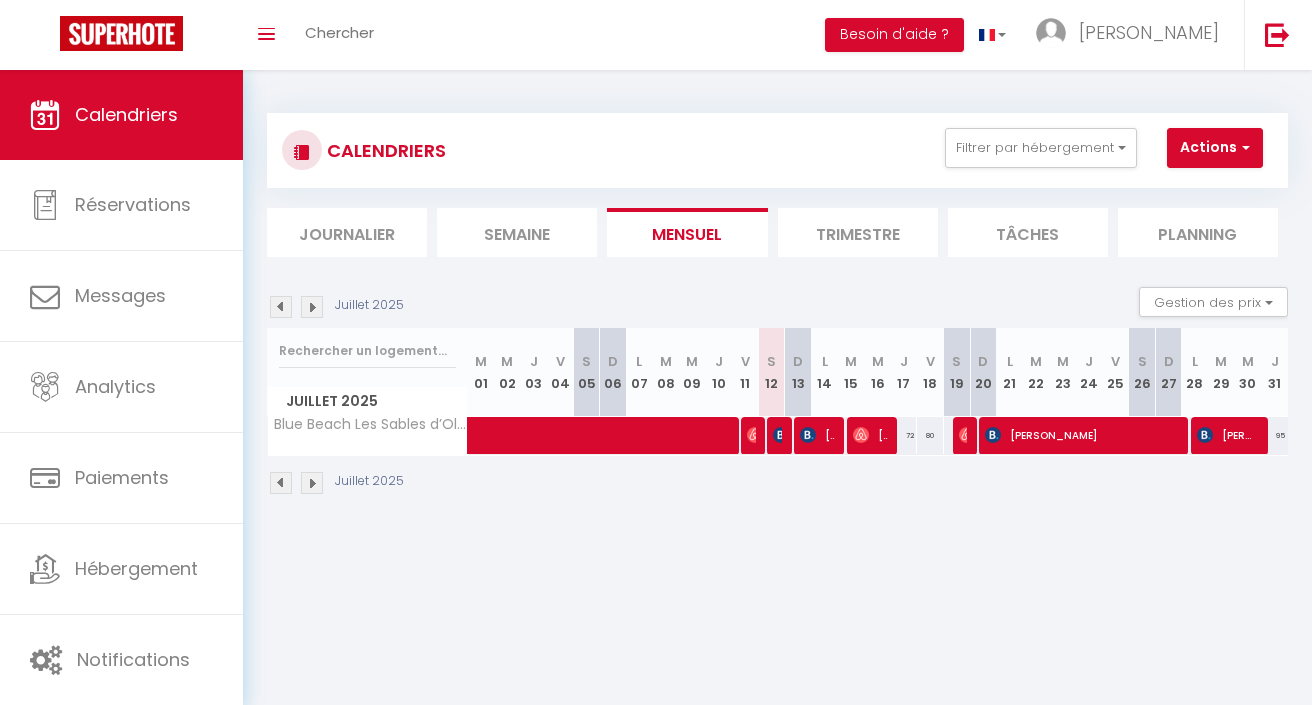 click at bounding box center [808, 435] 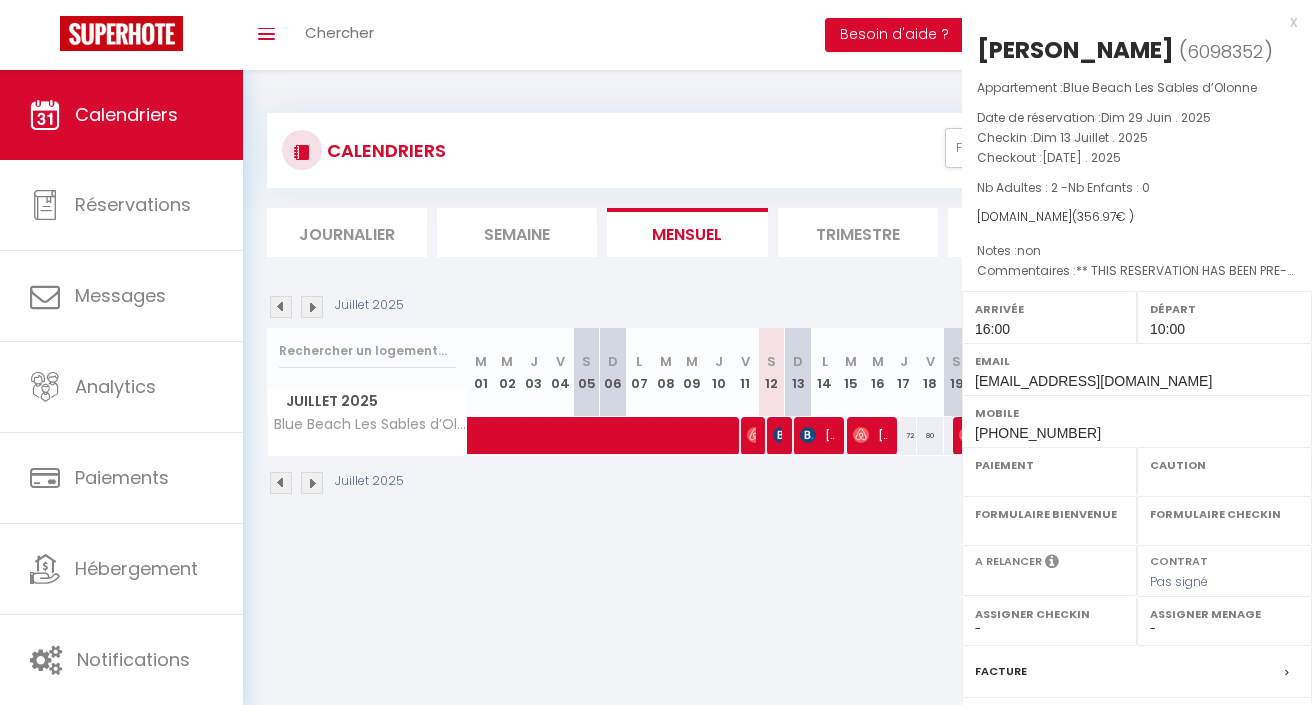 select on "OK" 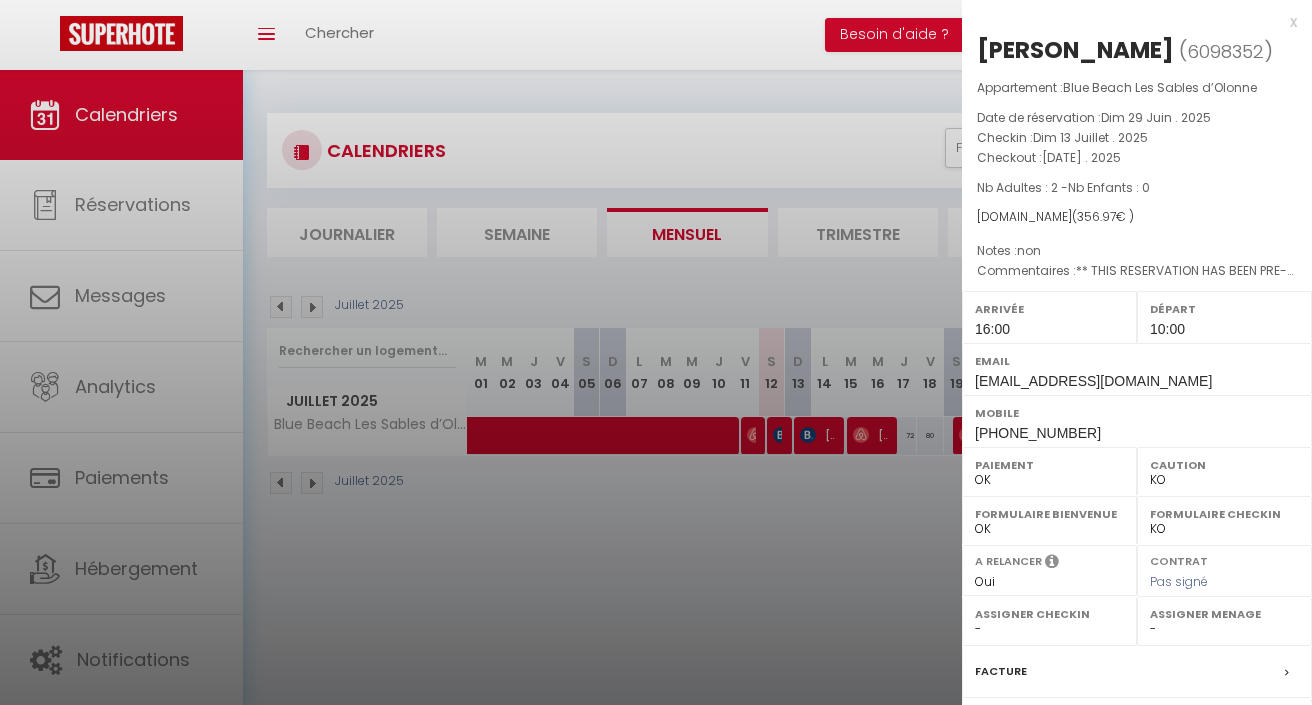 select on "41962" 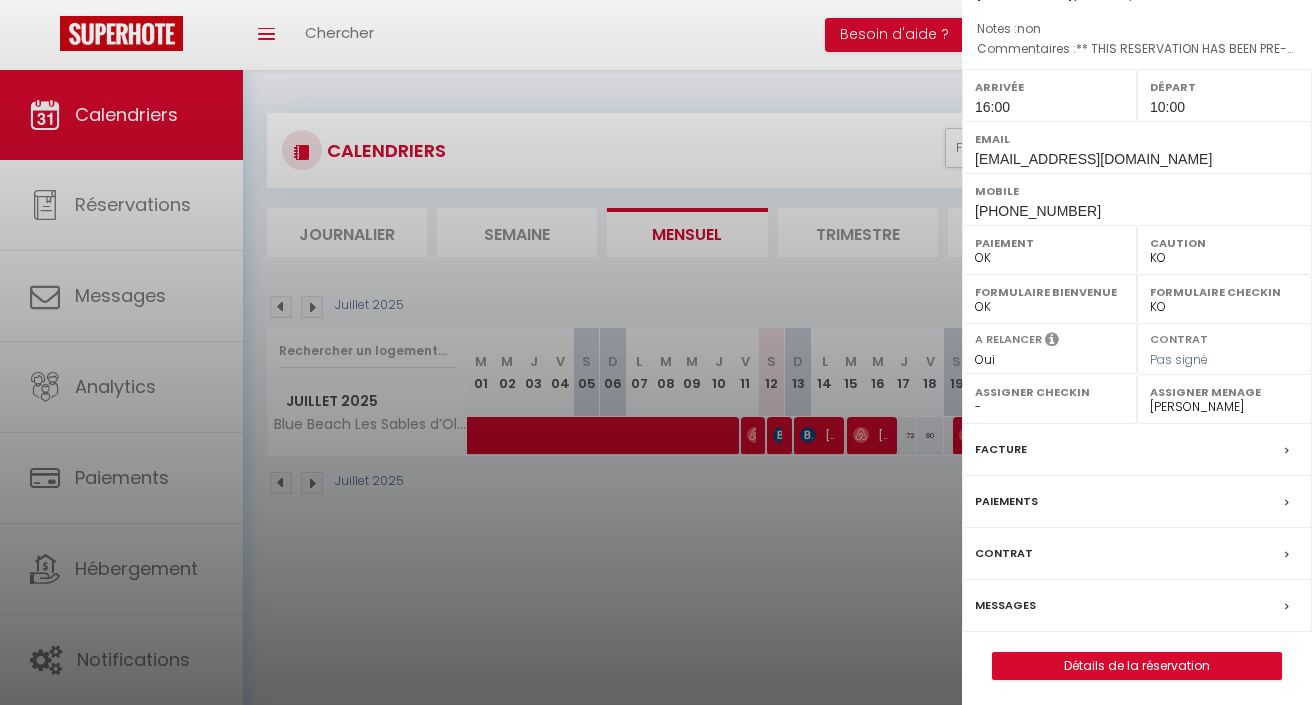 scroll, scrollTop: 221, scrollLeft: 0, axis: vertical 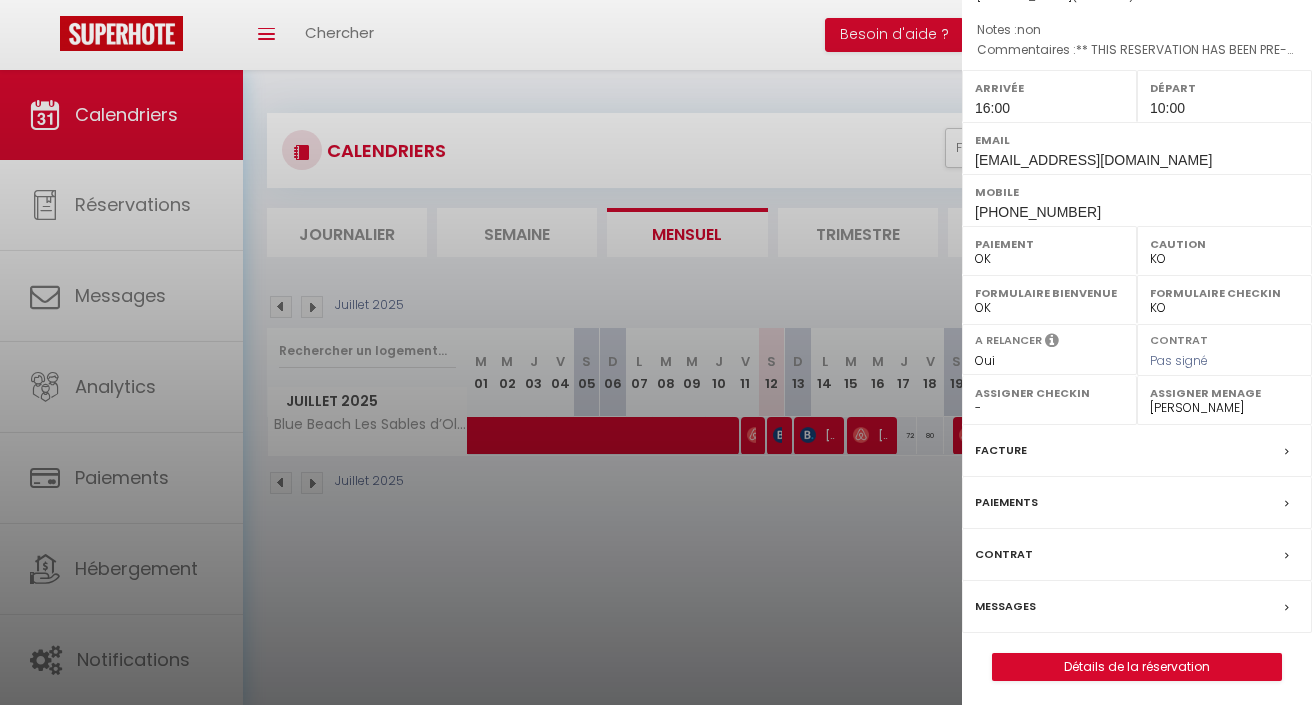 click on "Paiements" at bounding box center (1006, 502) 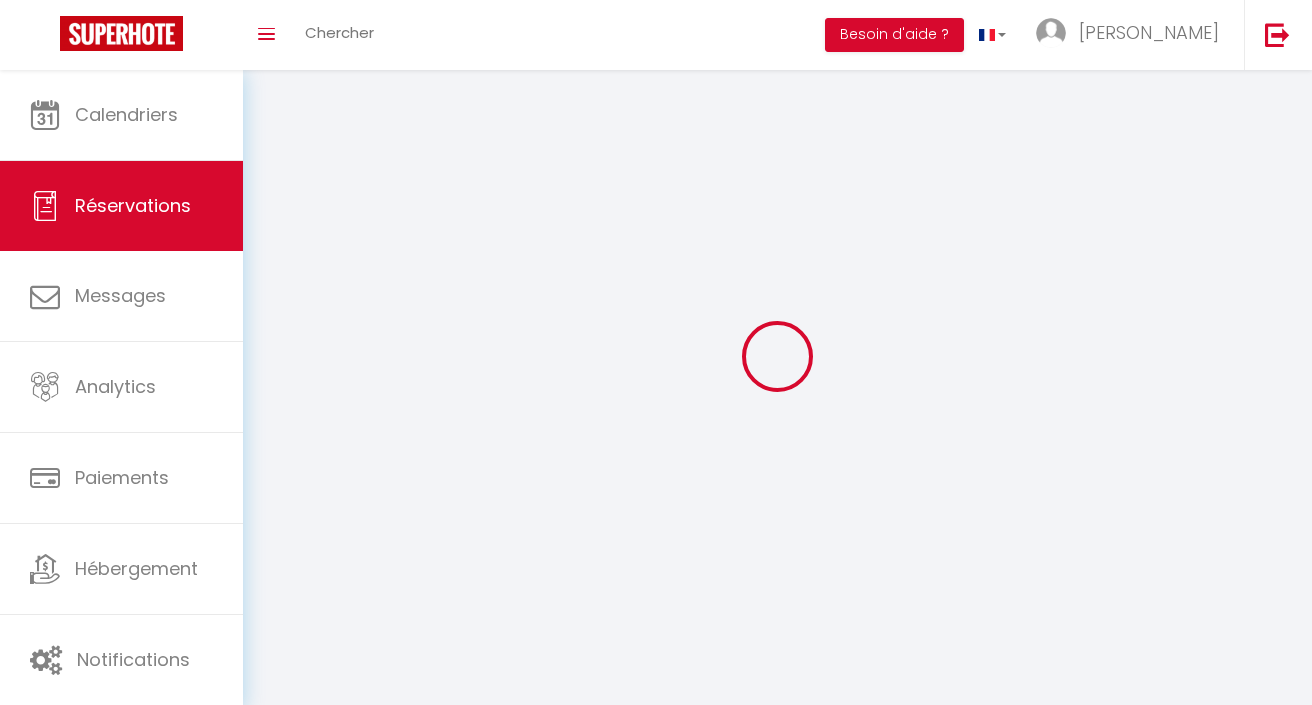 select on "0" 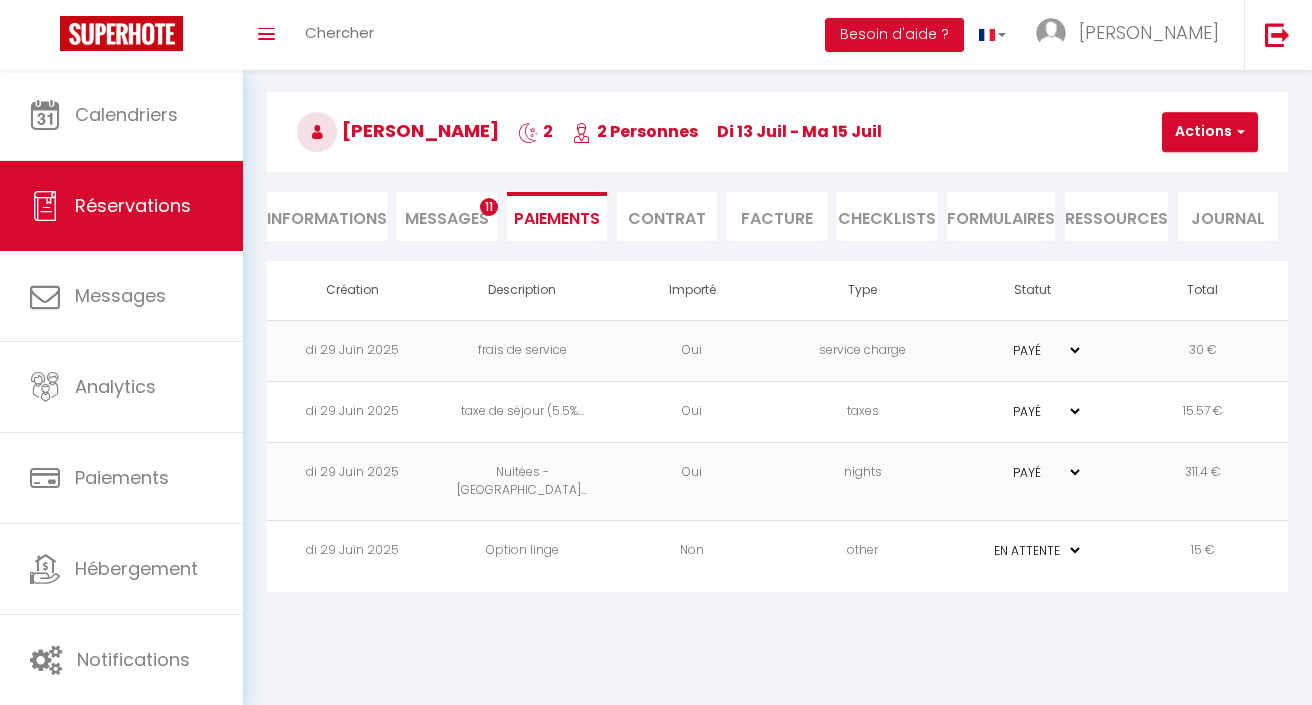 scroll, scrollTop: 70, scrollLeft: 0, axis: vertical 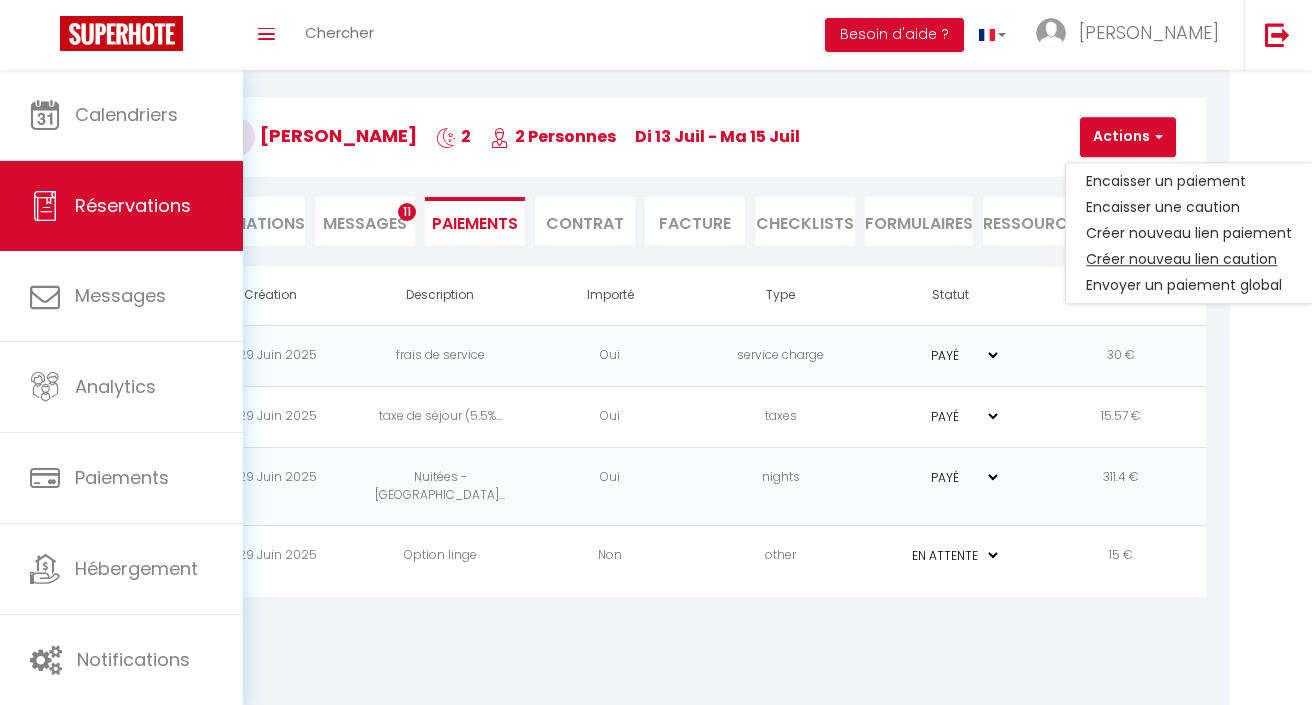 click on "Créer nouveau lien caution" at bounding box center [1189, 259] 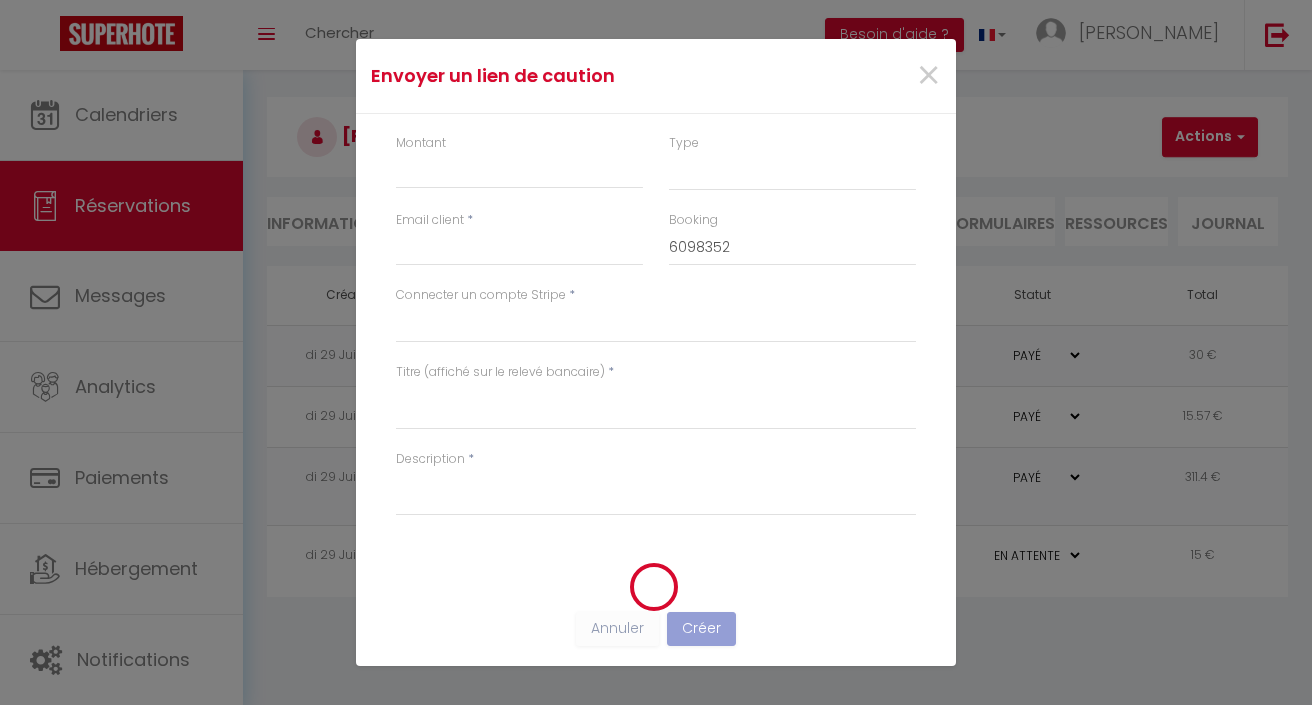 select on "nights" 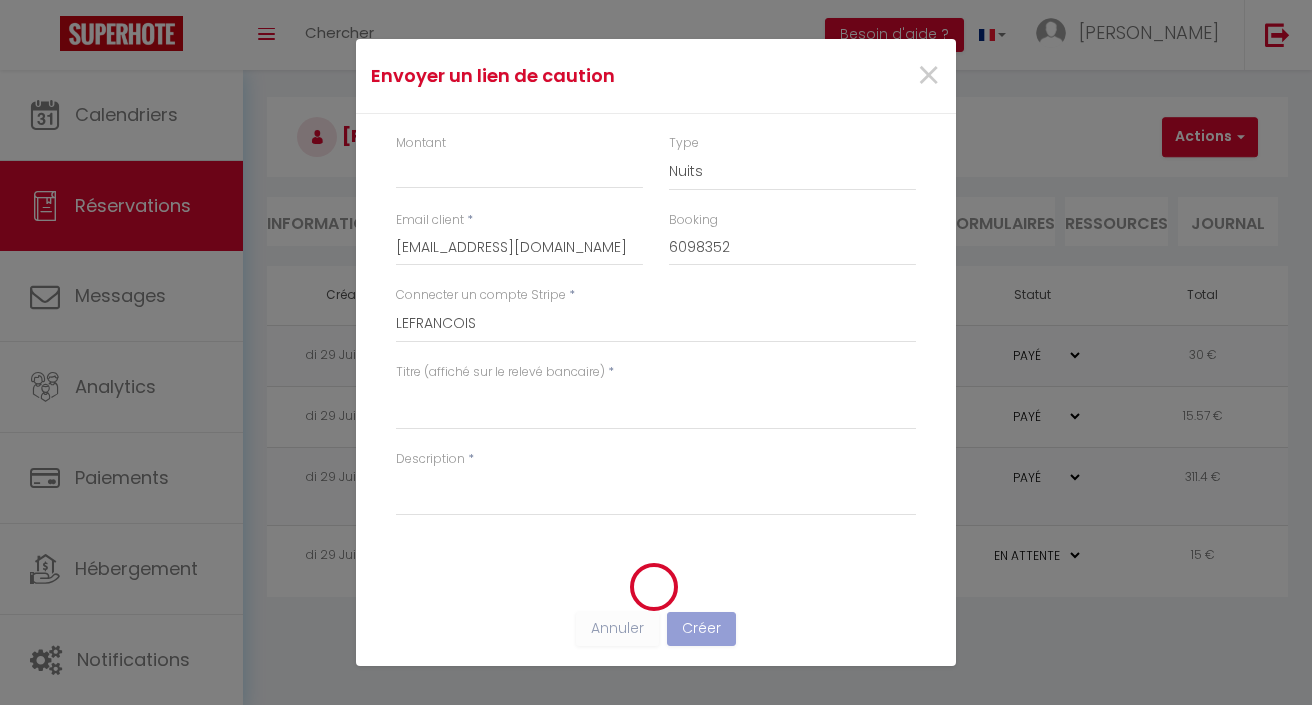 scroll, scrollTop: 65, scrollLeft: 0, axis: vertical 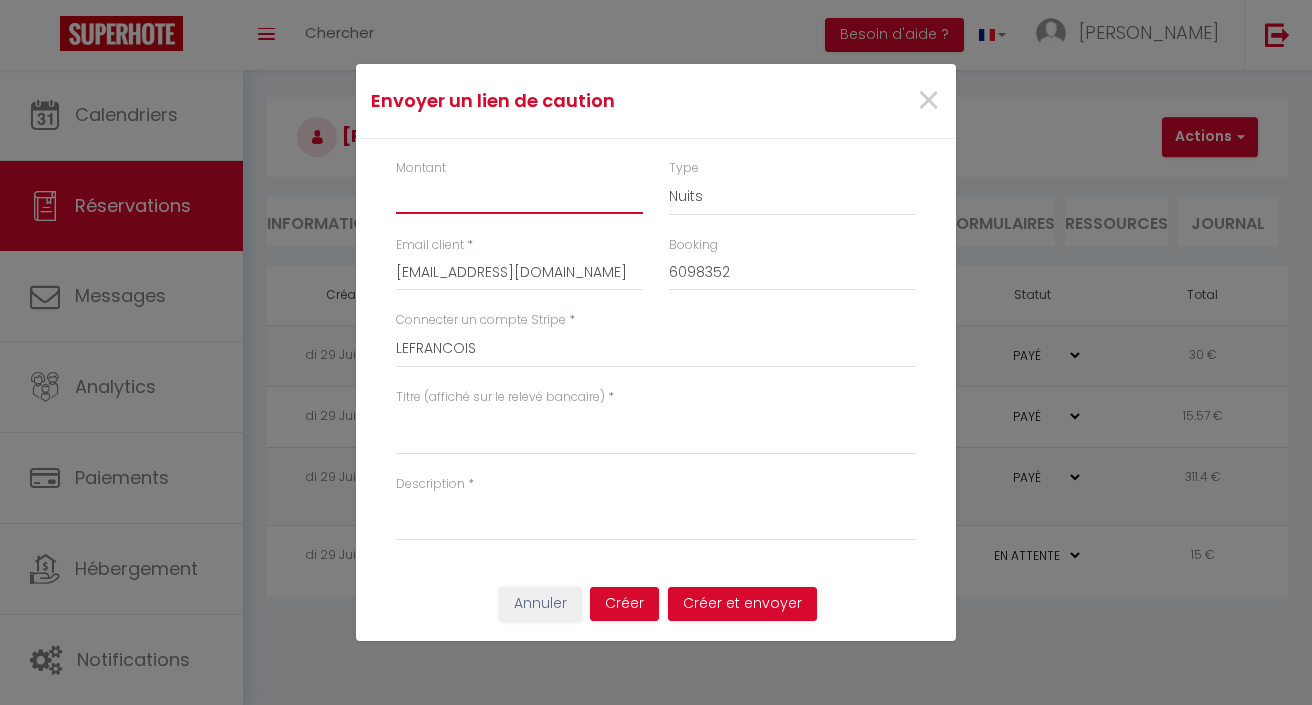 click on "Montant" at bounding box center (519, 196) 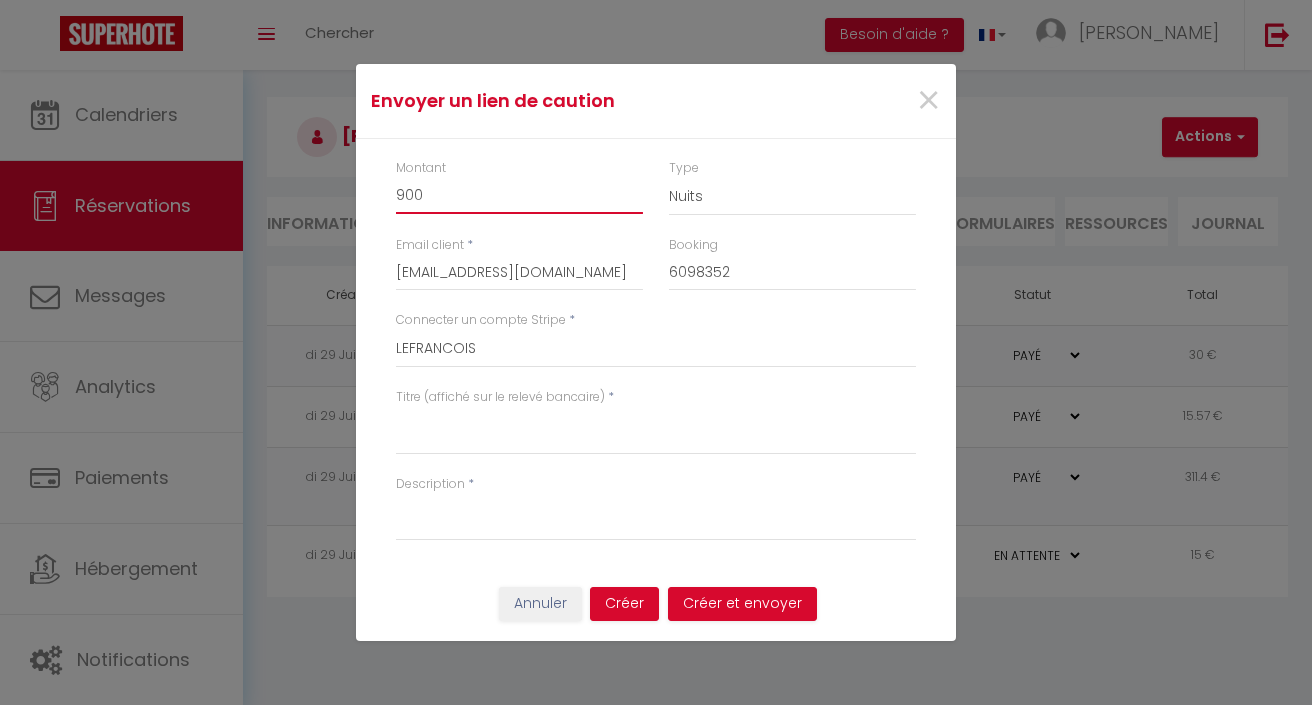 type on "900" 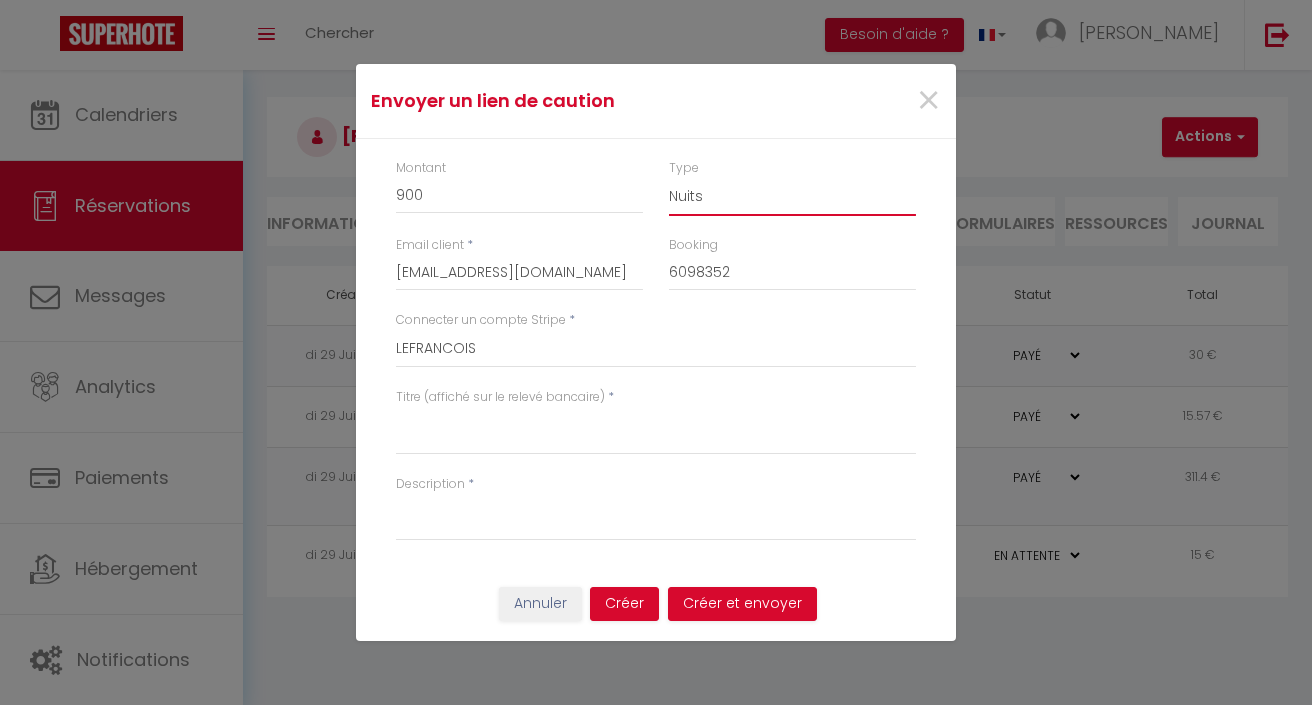 select on "other" 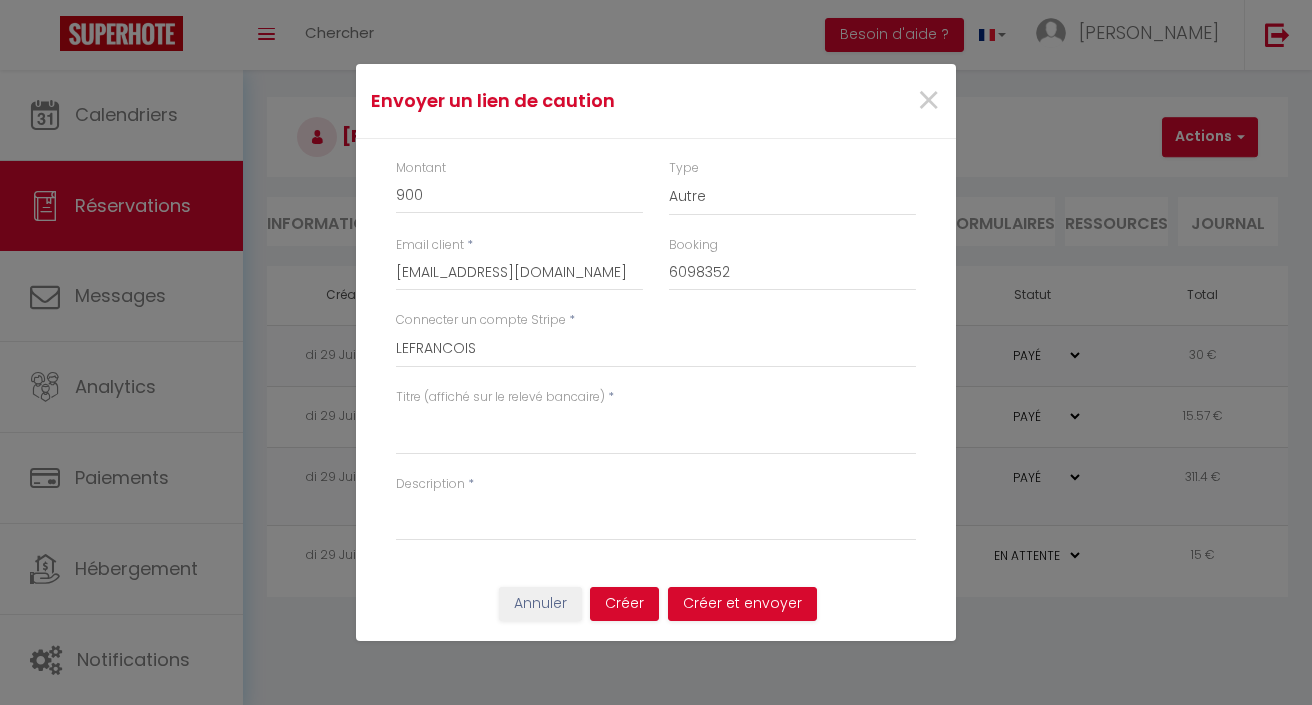 click on "Titre (affiché sur le relevé bancaire)   *" at bounding box center [656, 431] 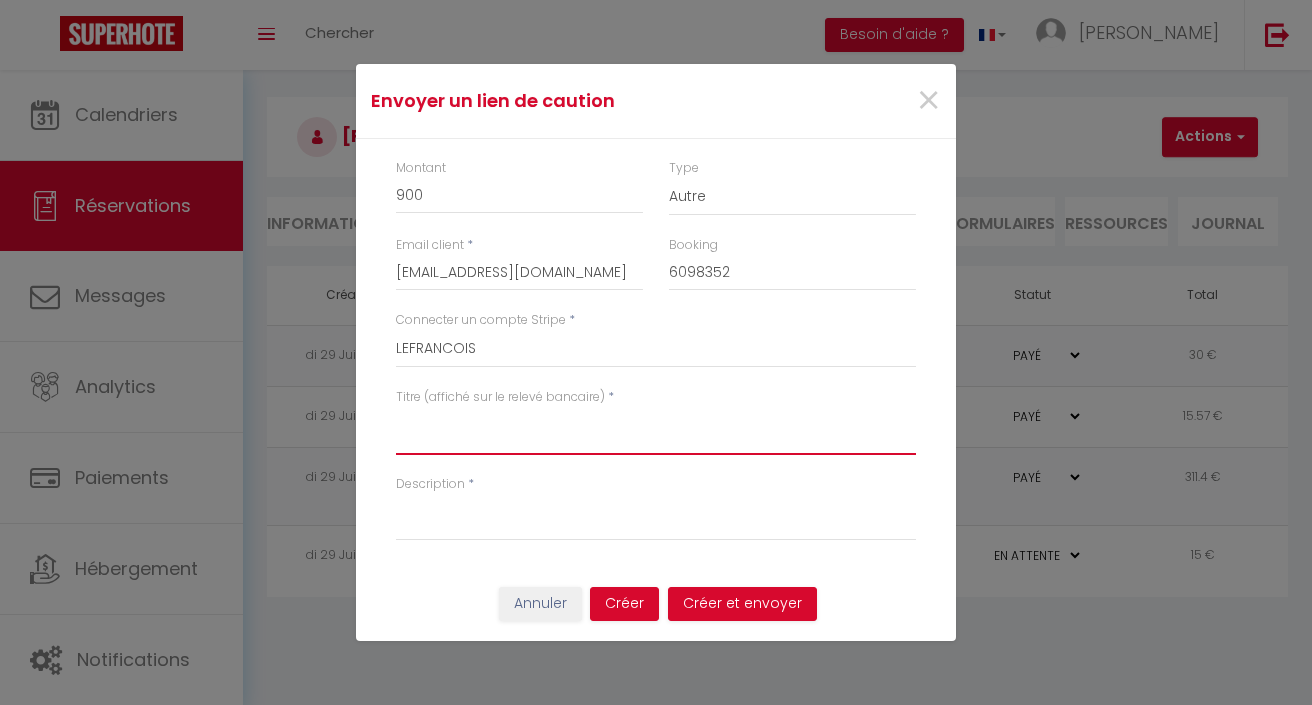 click on "Titre (affiché sur le relevé bancaire)" at bounding box center (656, 431) 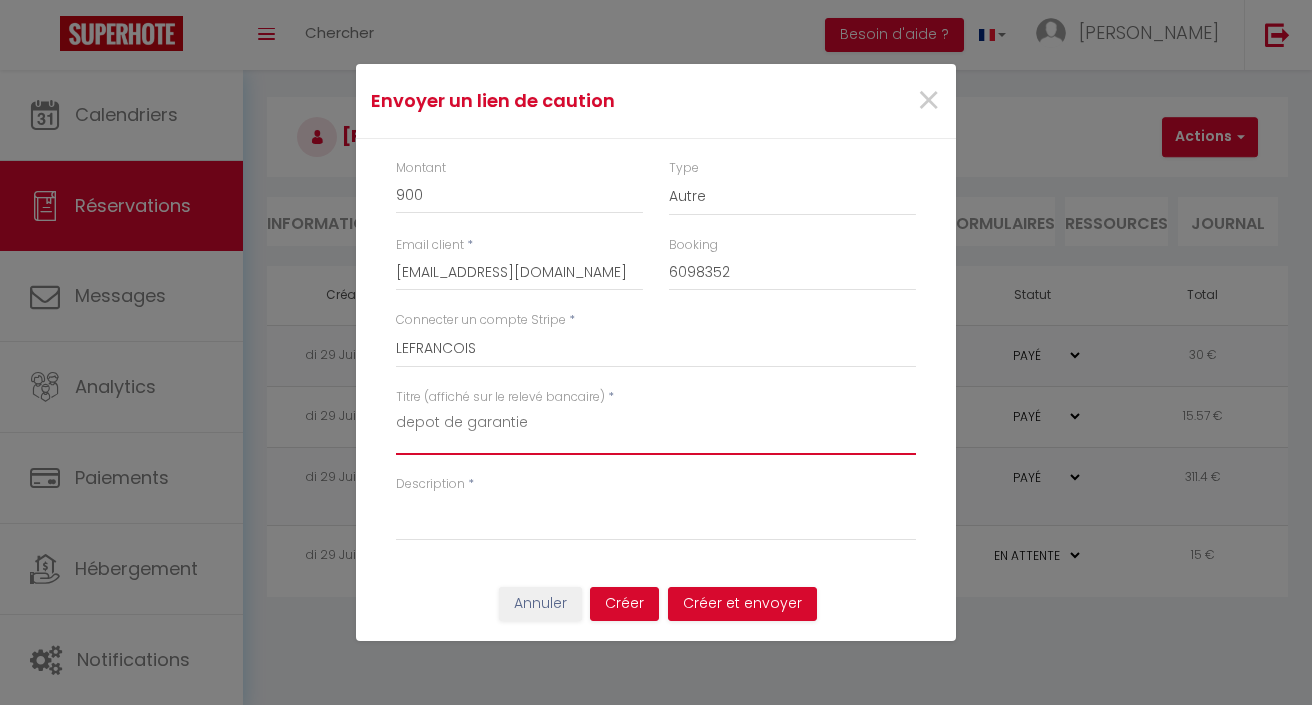 type on "depot de garantie" 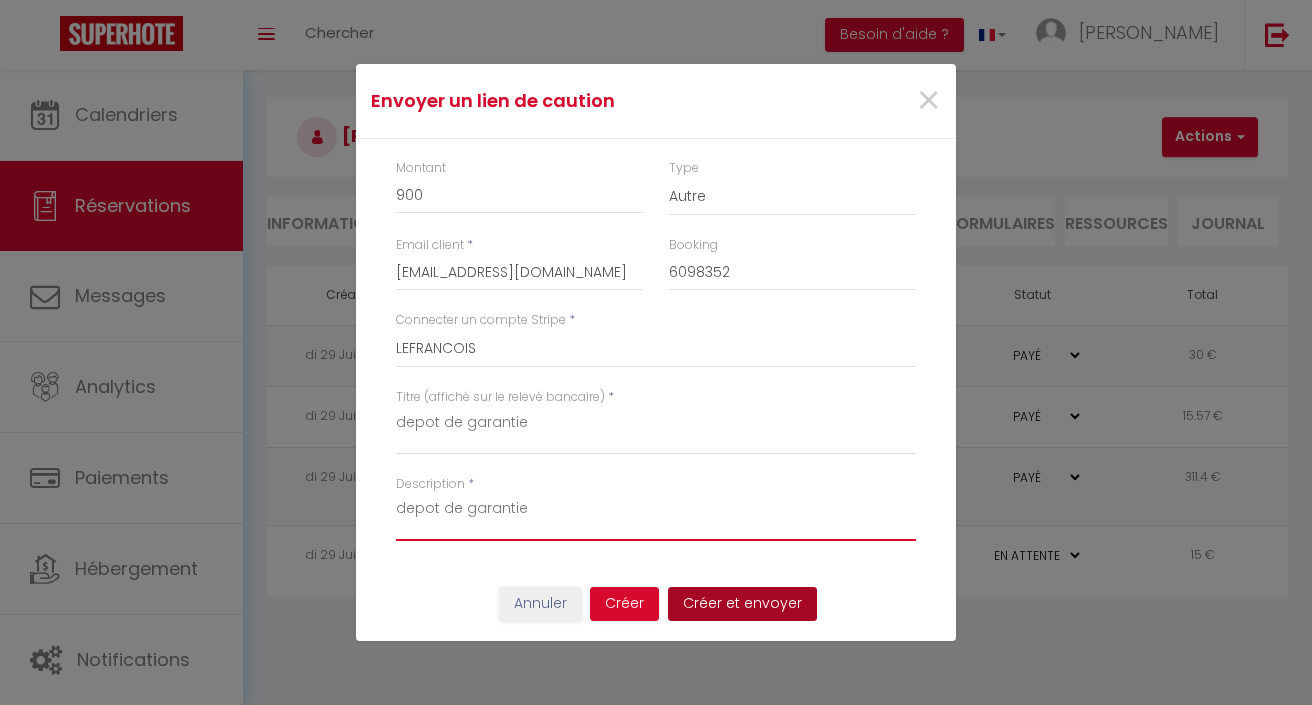 type on "depot de garantie" 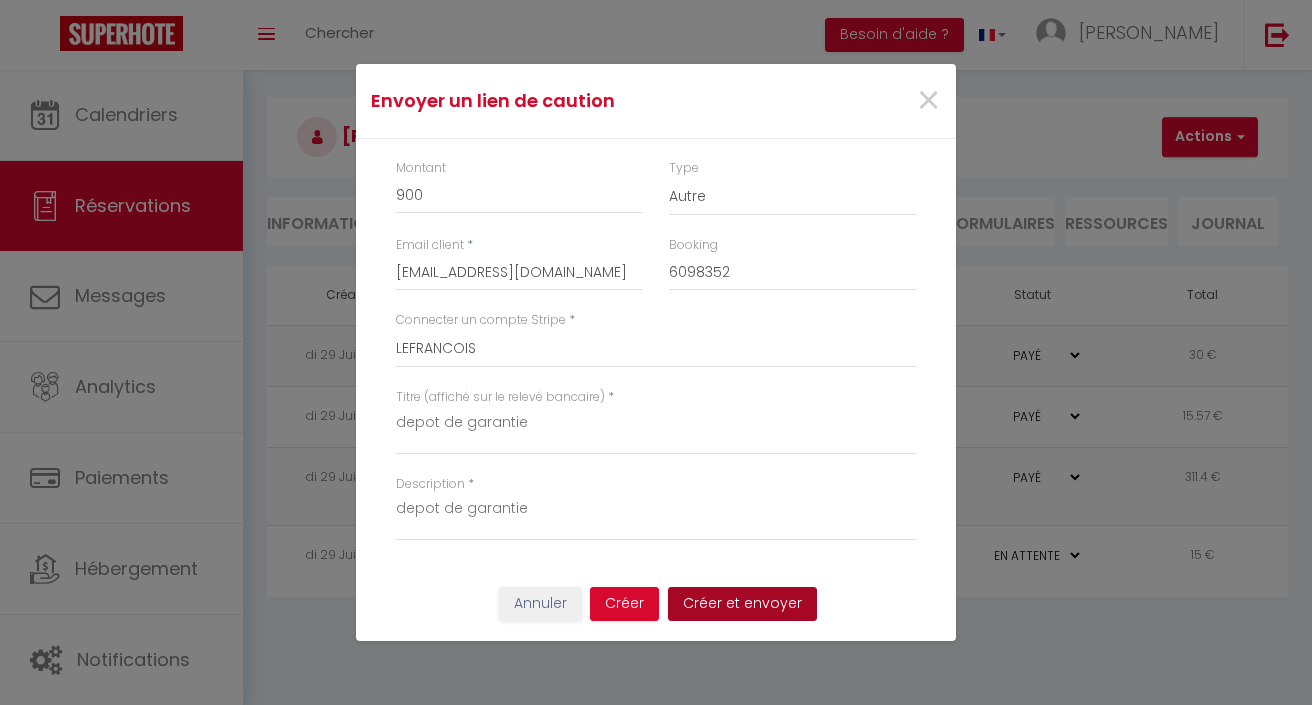click on "Créer et envoyer" at bounding box center (742, 604) 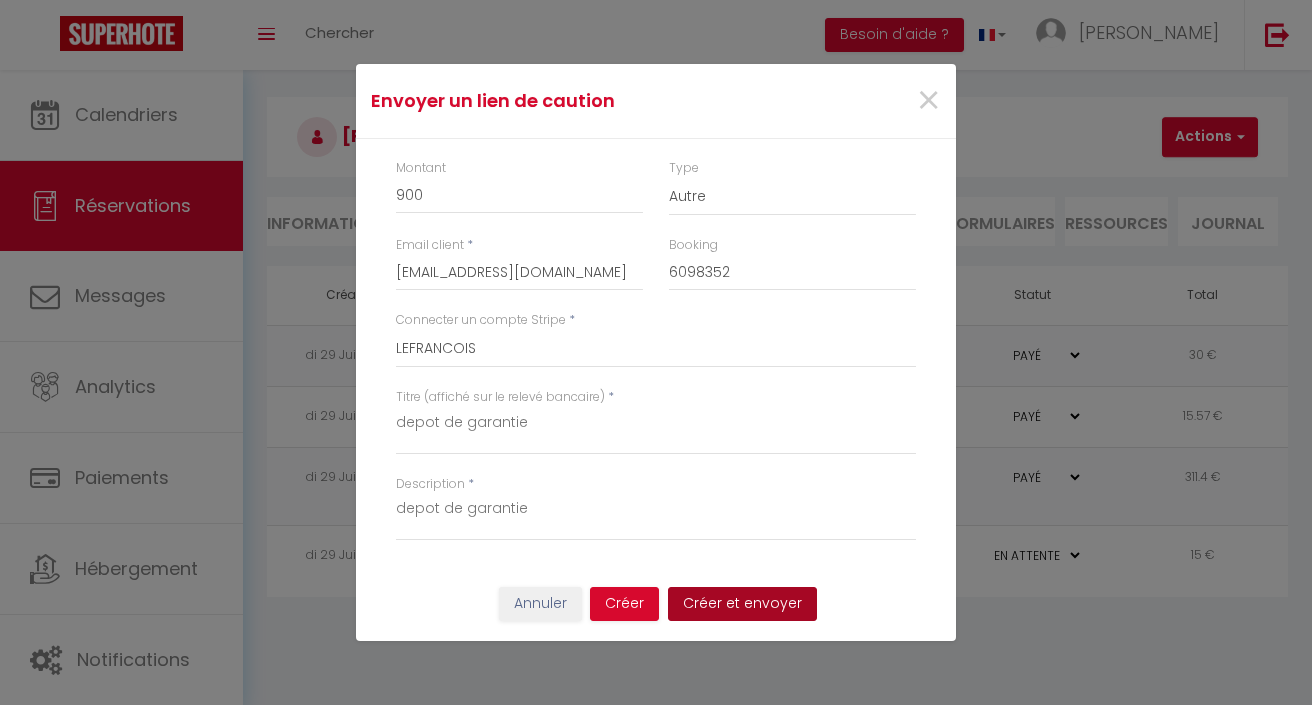 click on "Créer et envoyer" at bounding box center (742, 604) 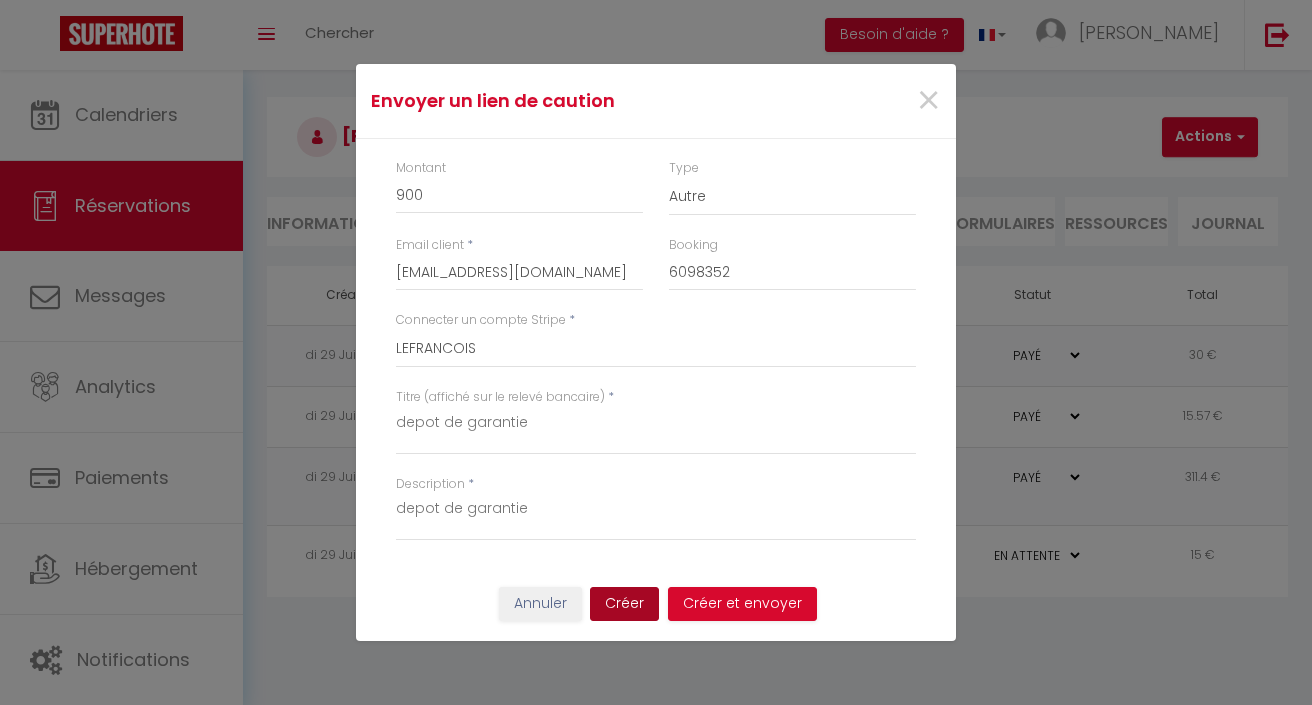 click on "Créer" at bounding box center [624, 604] 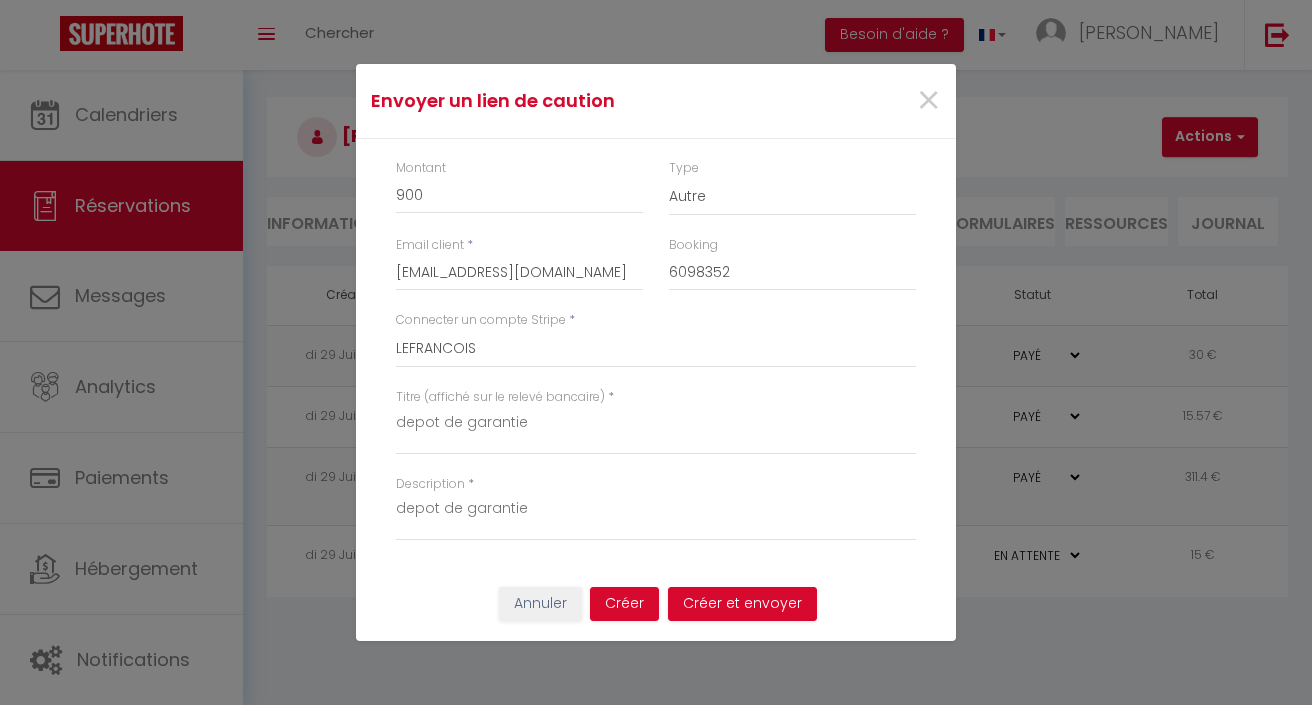click on "Annuler" at bounding box center [540, 604] 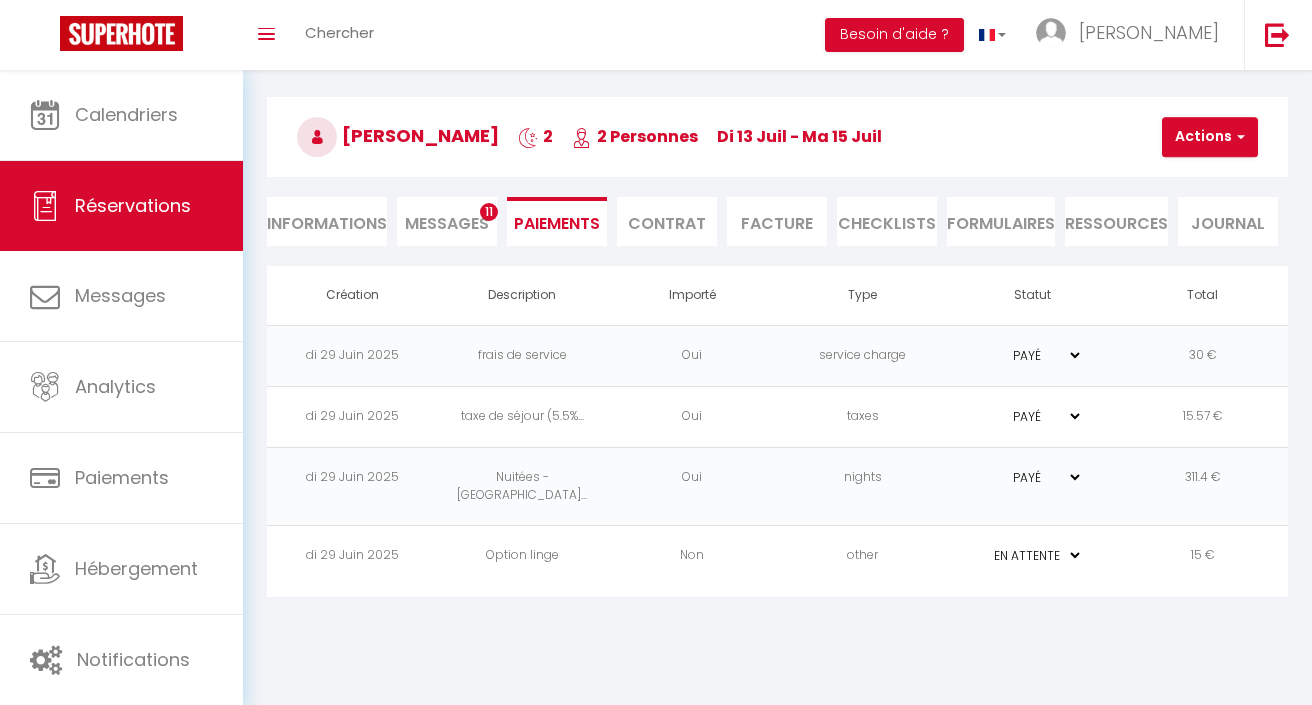 click on "Actions" at bounding box center [1210, 137] 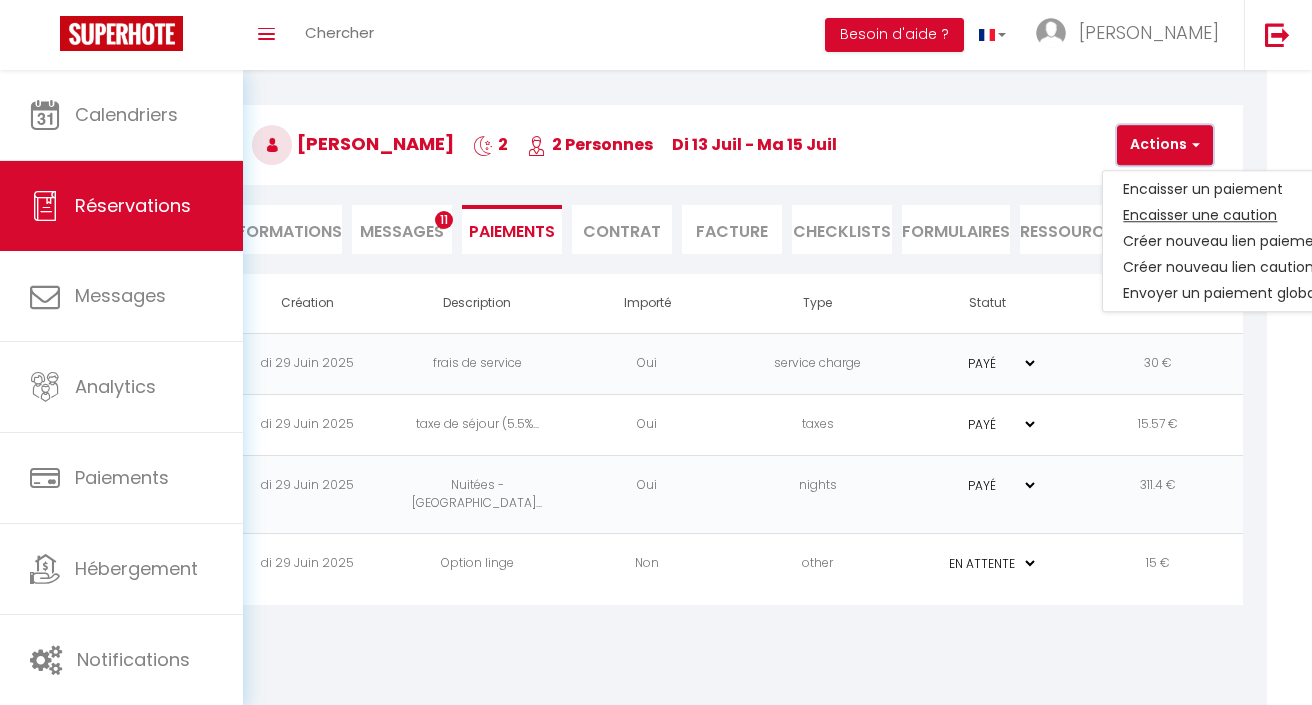 scroll, scrollTop: 57, scrollLeft: 48, axis: both 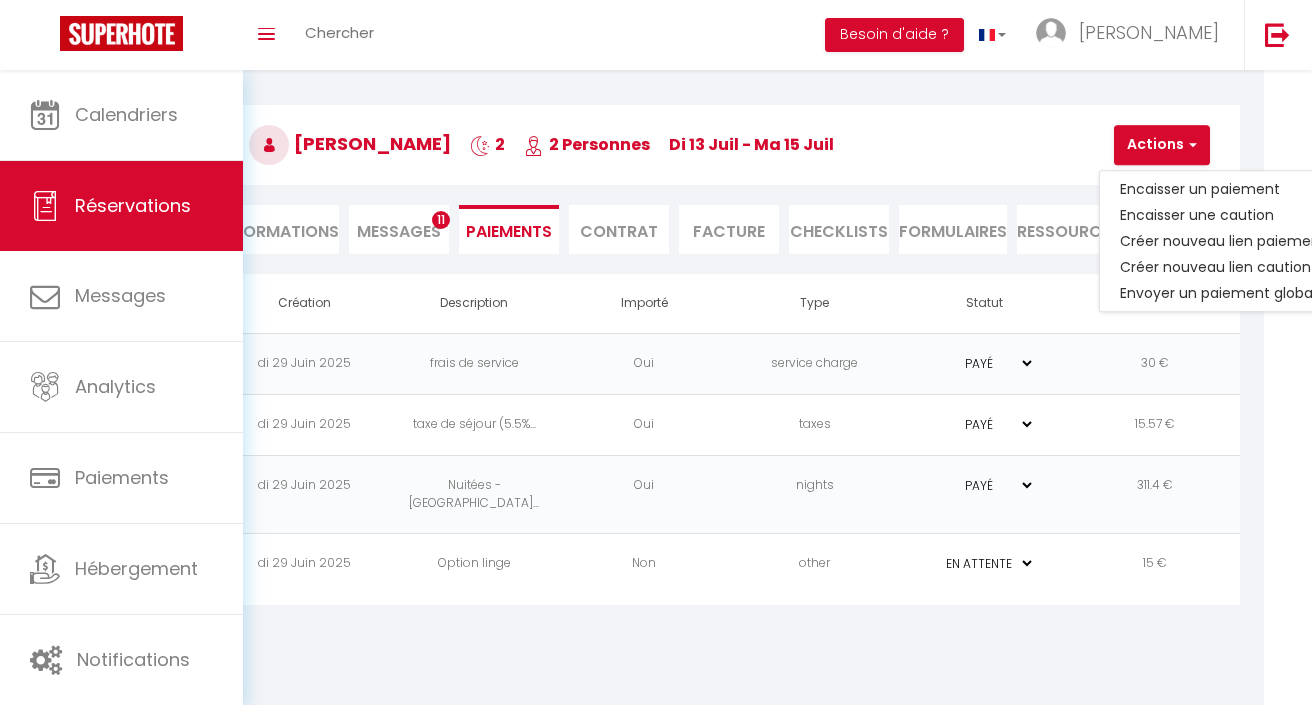 click on "Créer nouveau lien caution" at bounding box center (1223, 267) 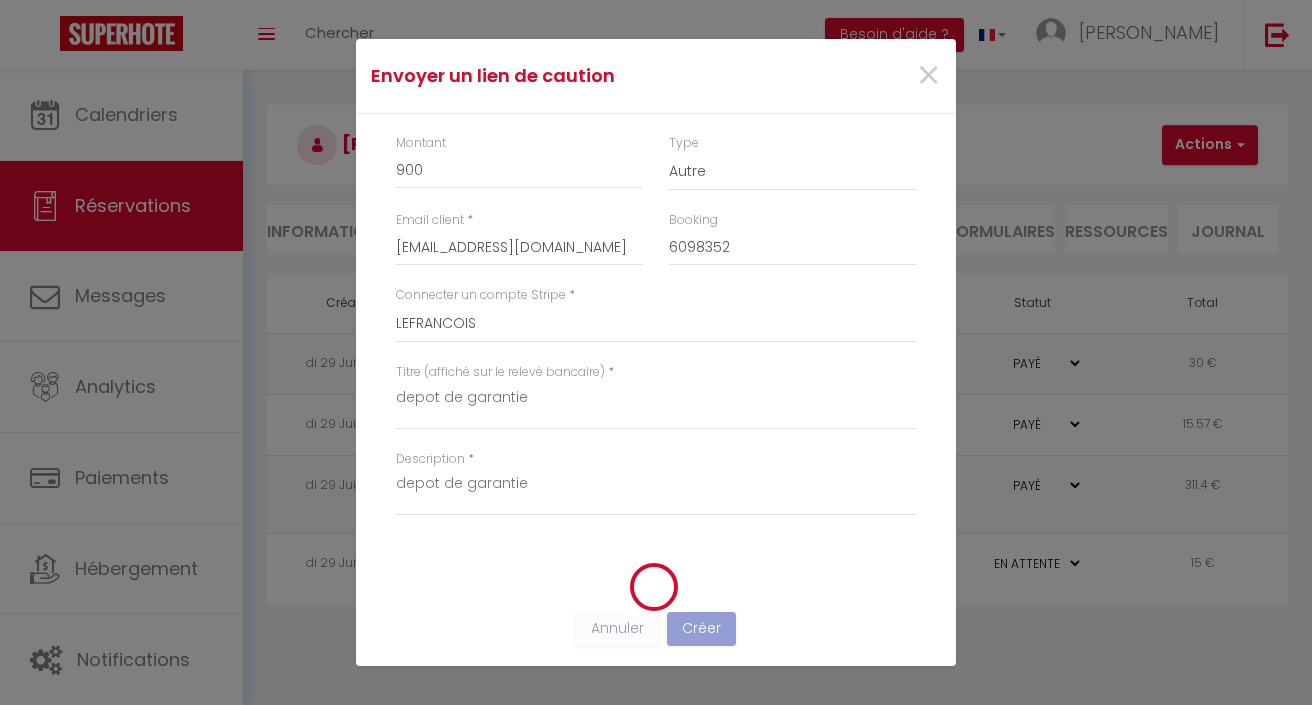 type 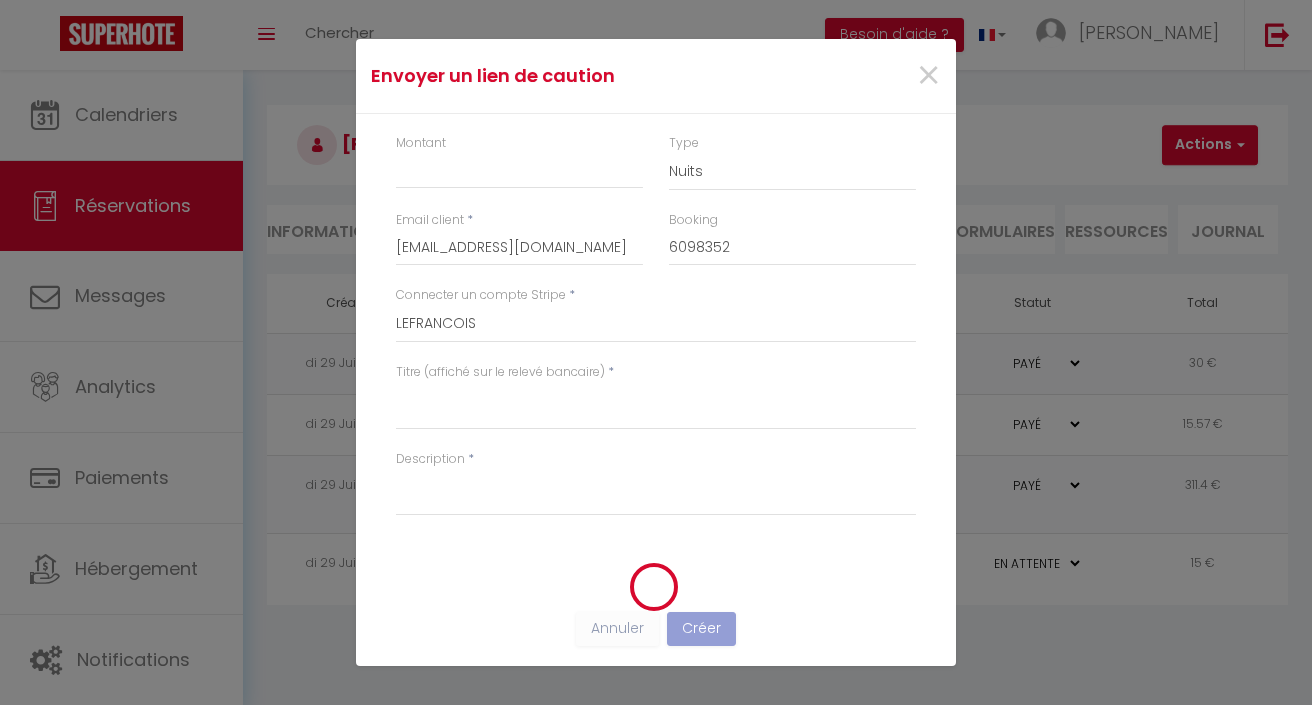 scroll, scrollTop: 57, scrollLeft: 0, axis: vertical 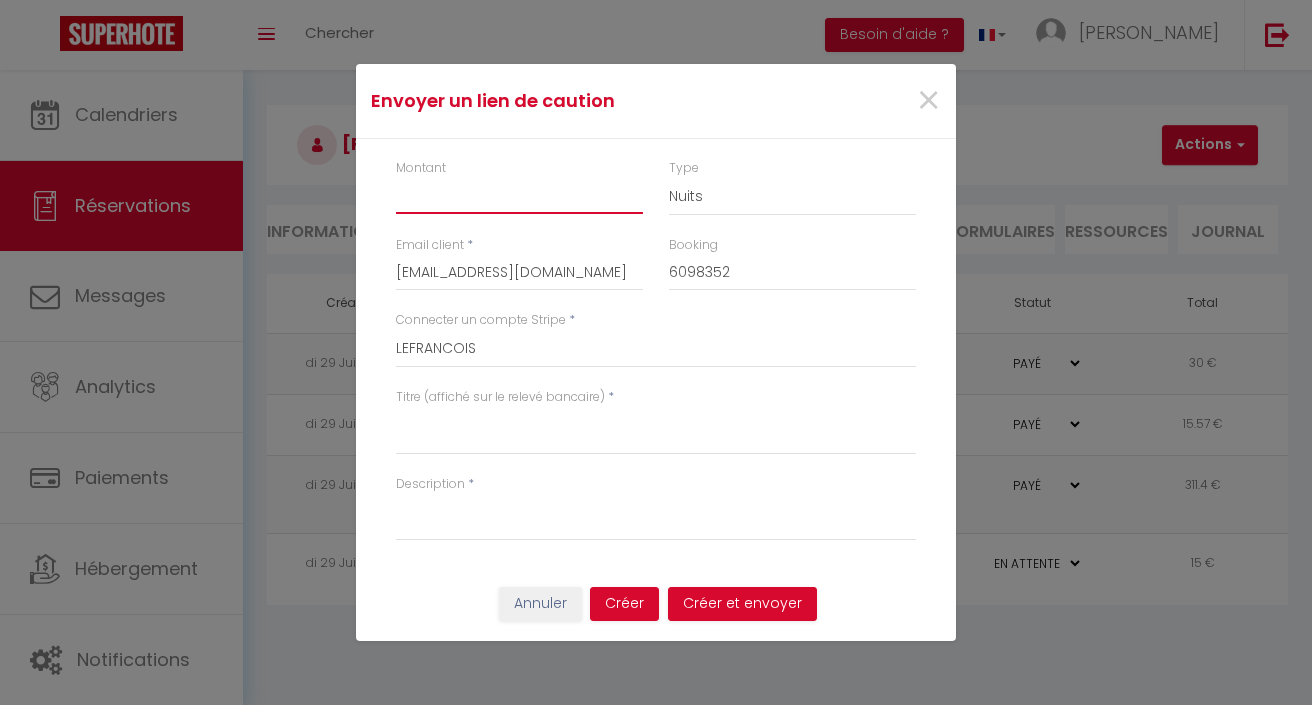 click on "Montant" at bounding box center [519, 196] 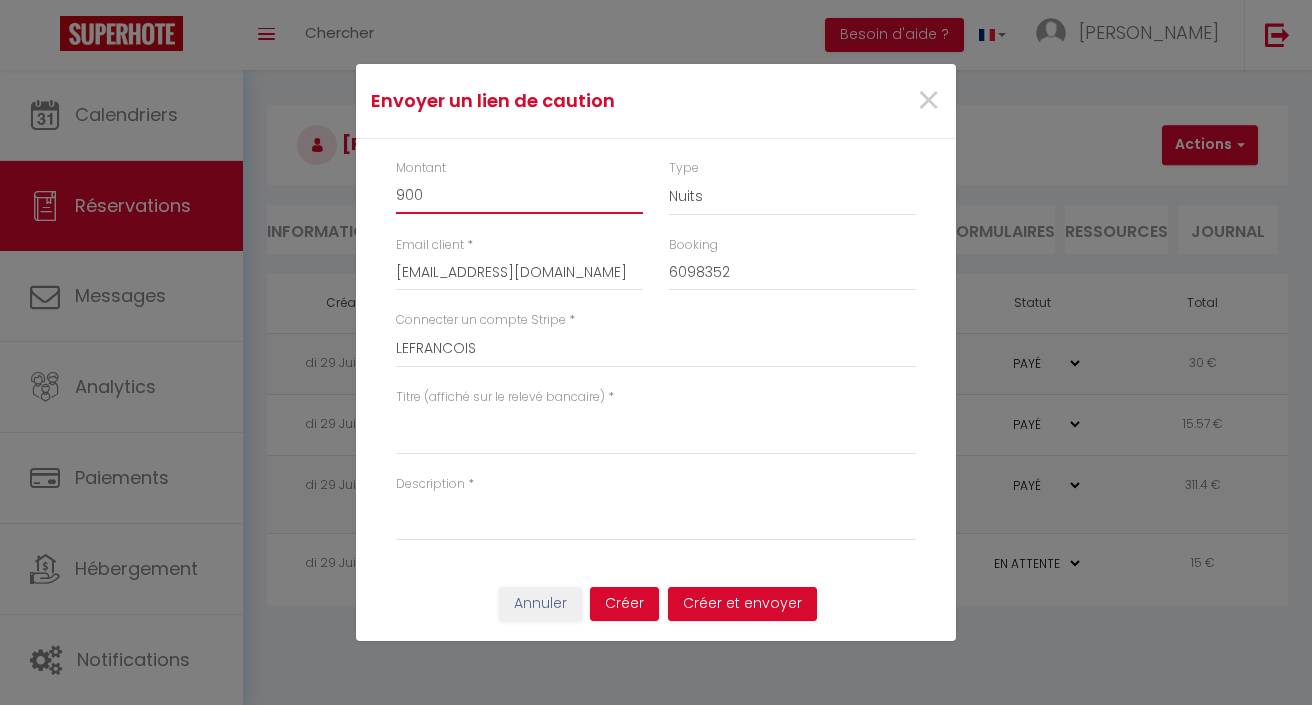 type on "900" 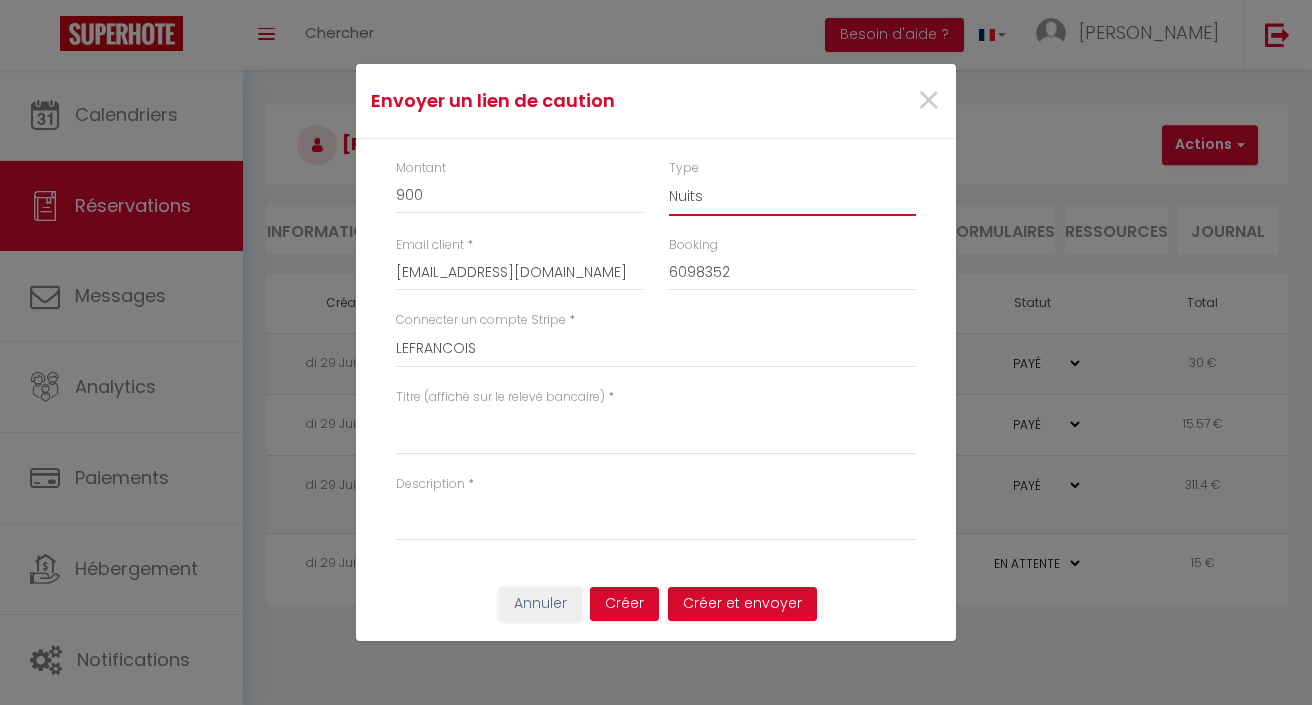 select on "other" 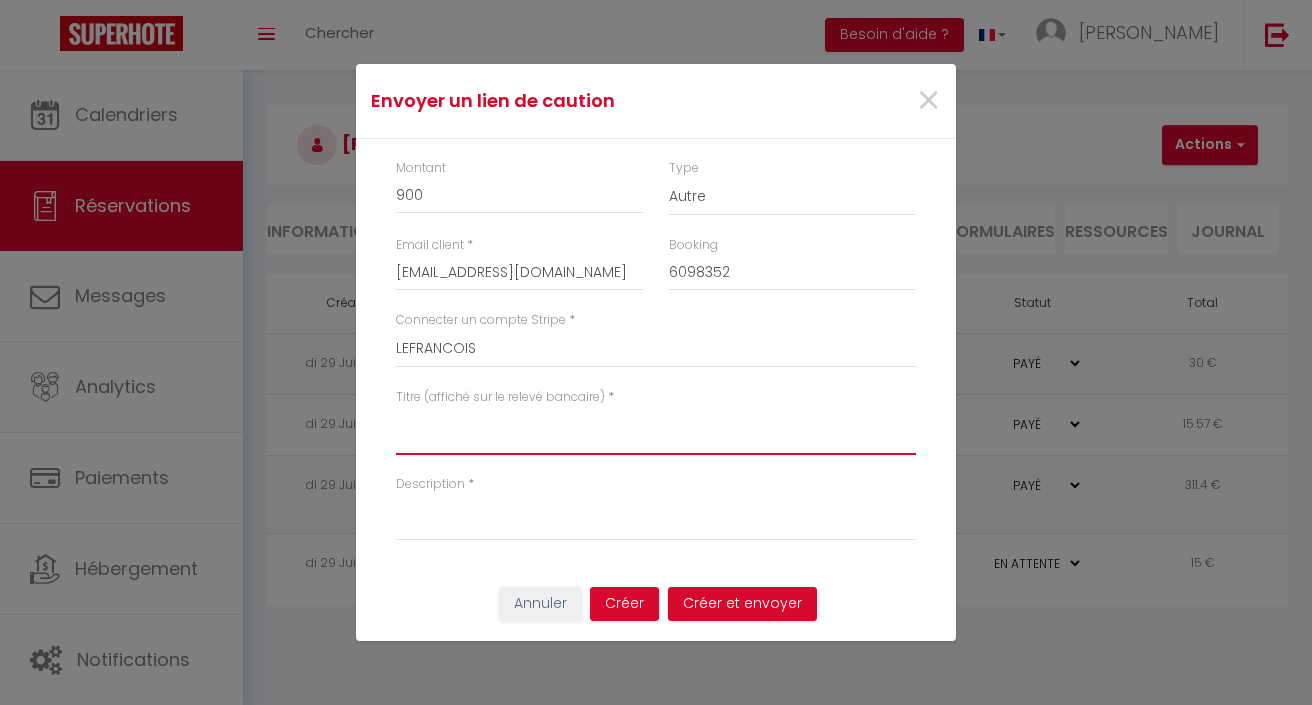 click on "Titre (affiché sur le relevé bancaire)" at bounding box center [656, 431] 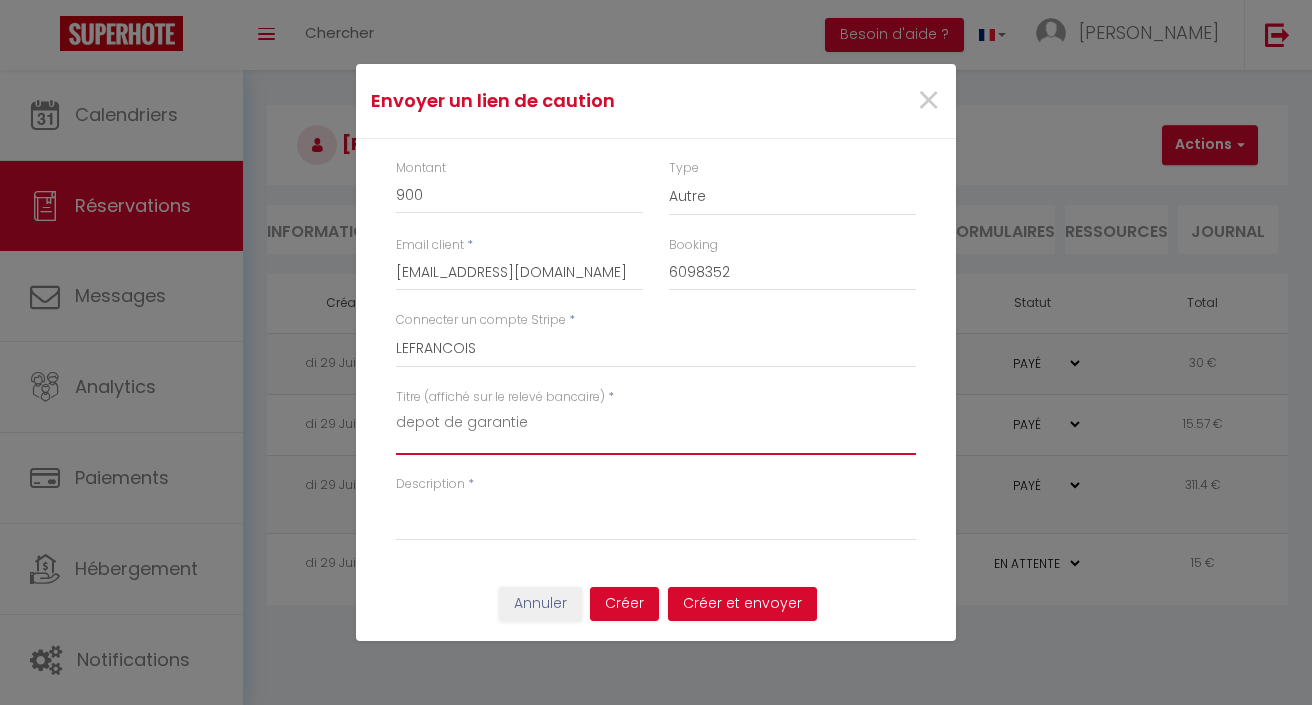 type on "depot de garantie" 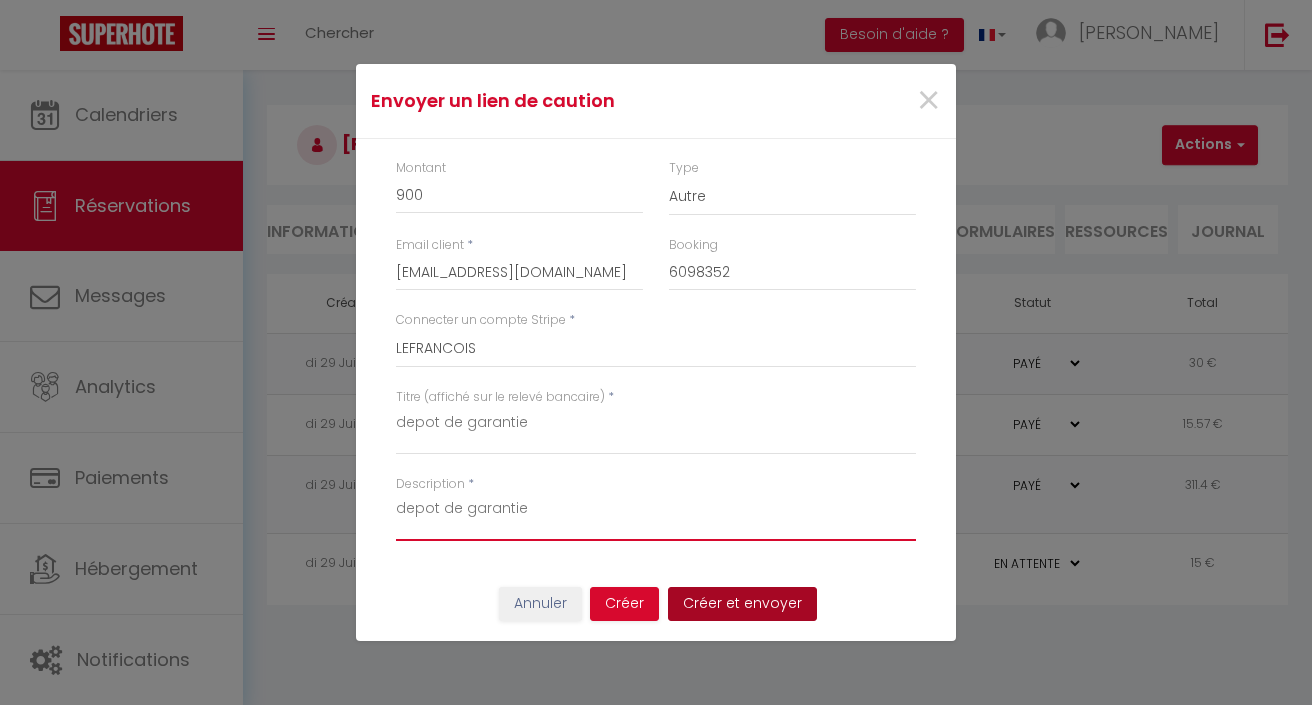 type on "depot de garantie" 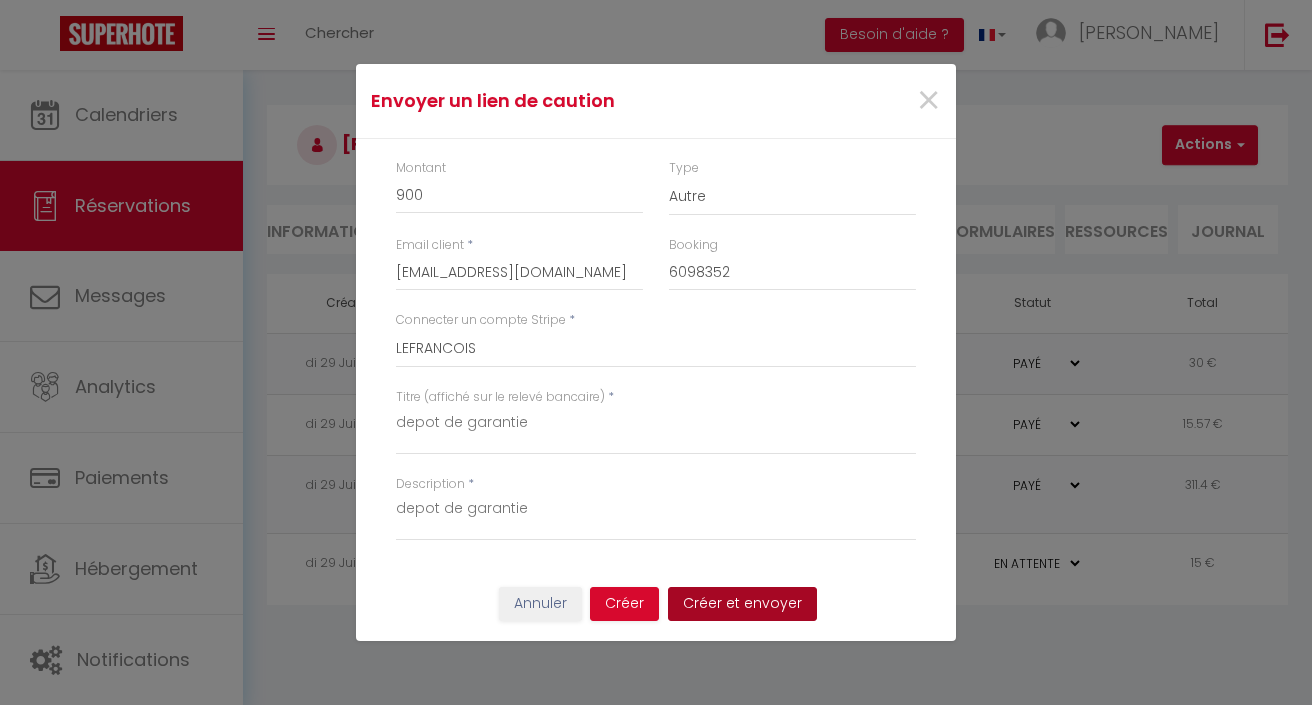 click on "Créer et envoyer" at bounding box center (742, 604) 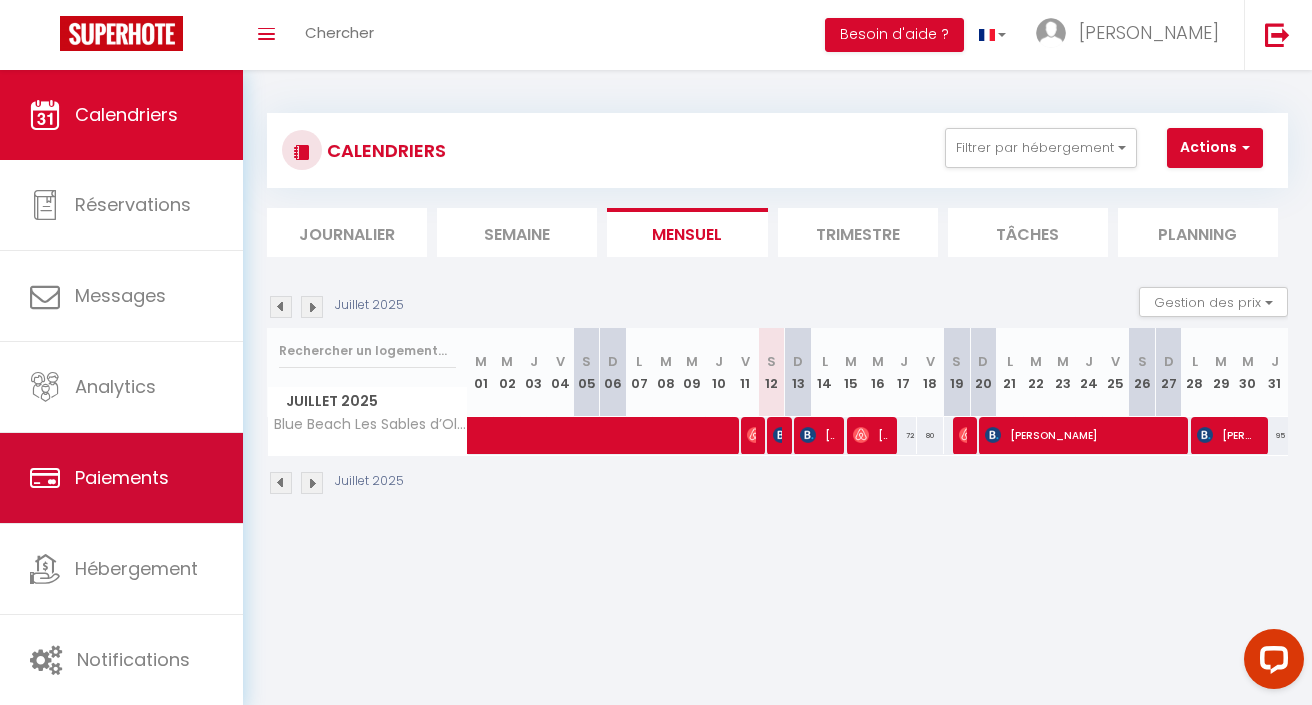 scroll, scrollTop: 0, scrollLeft: 0, axis: both 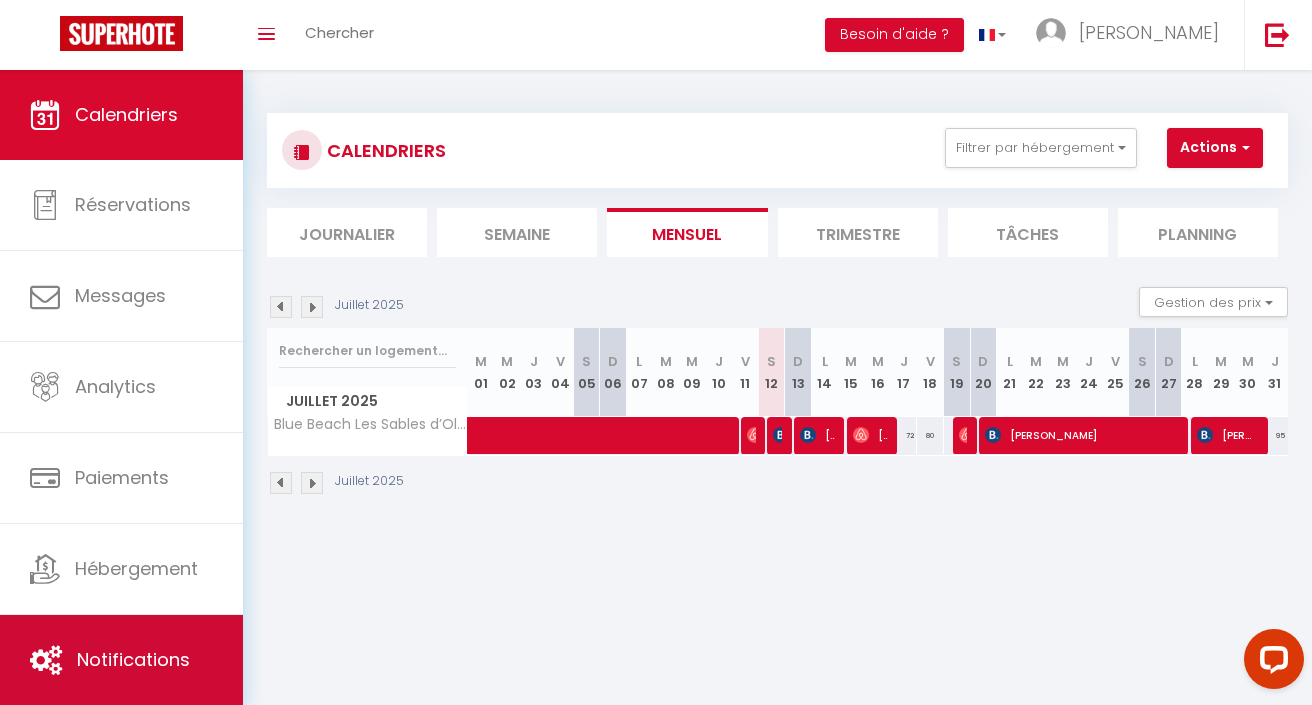 click on "Notifications" at bounding box center [121, 660] 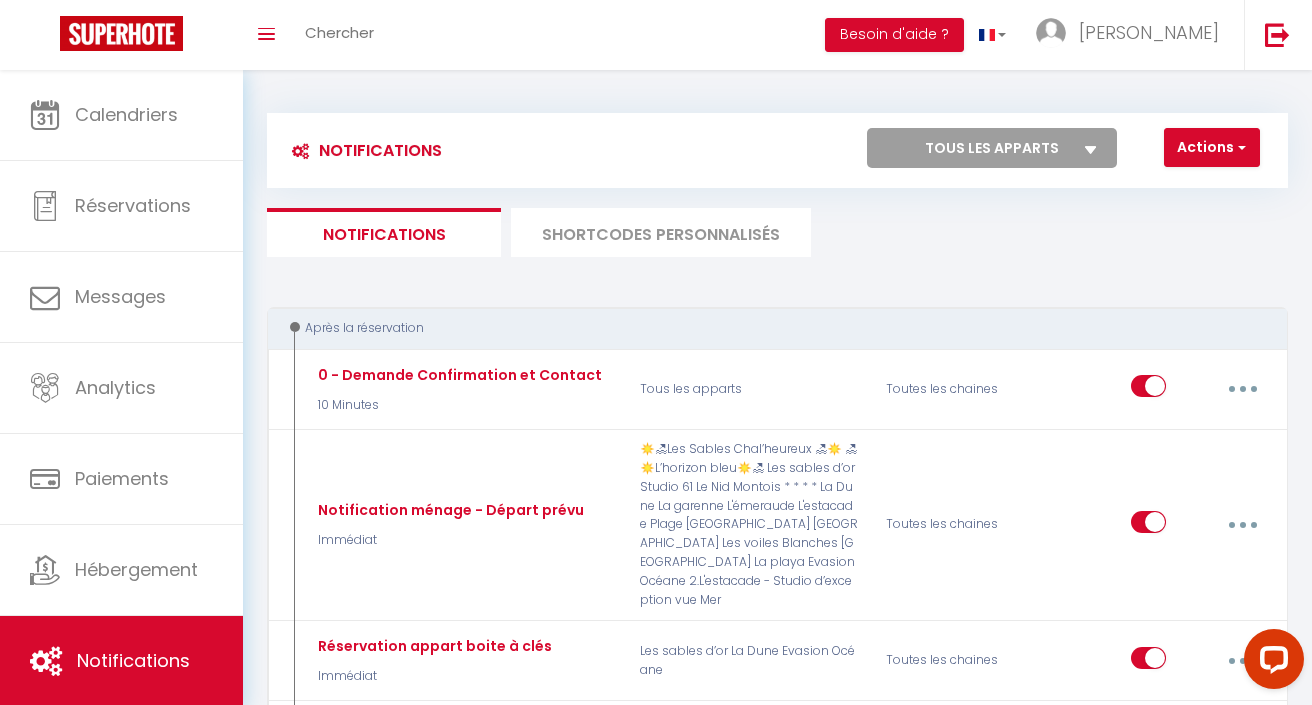 scroll, scrollTop: 0, scrollLeft: 0, axis: both 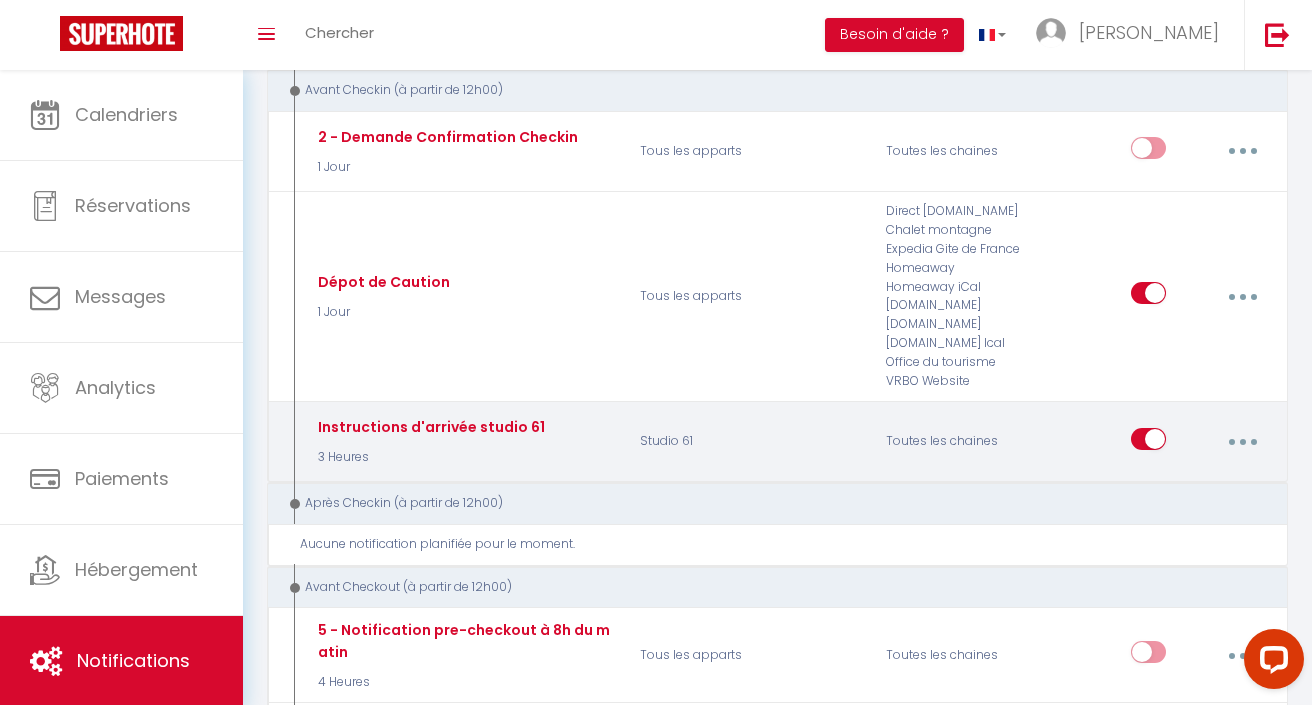 click at bounding box center [1242, 442] 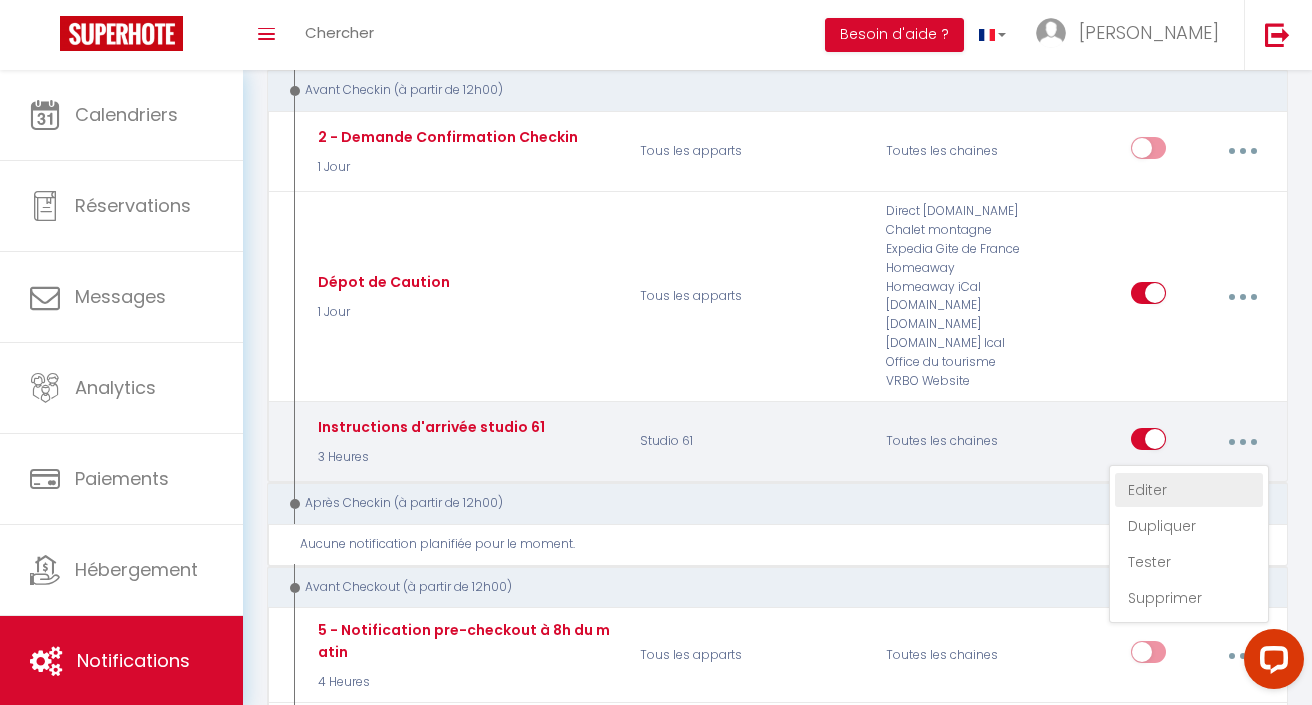 click on "Editer" at bounding box center (1189, 490) 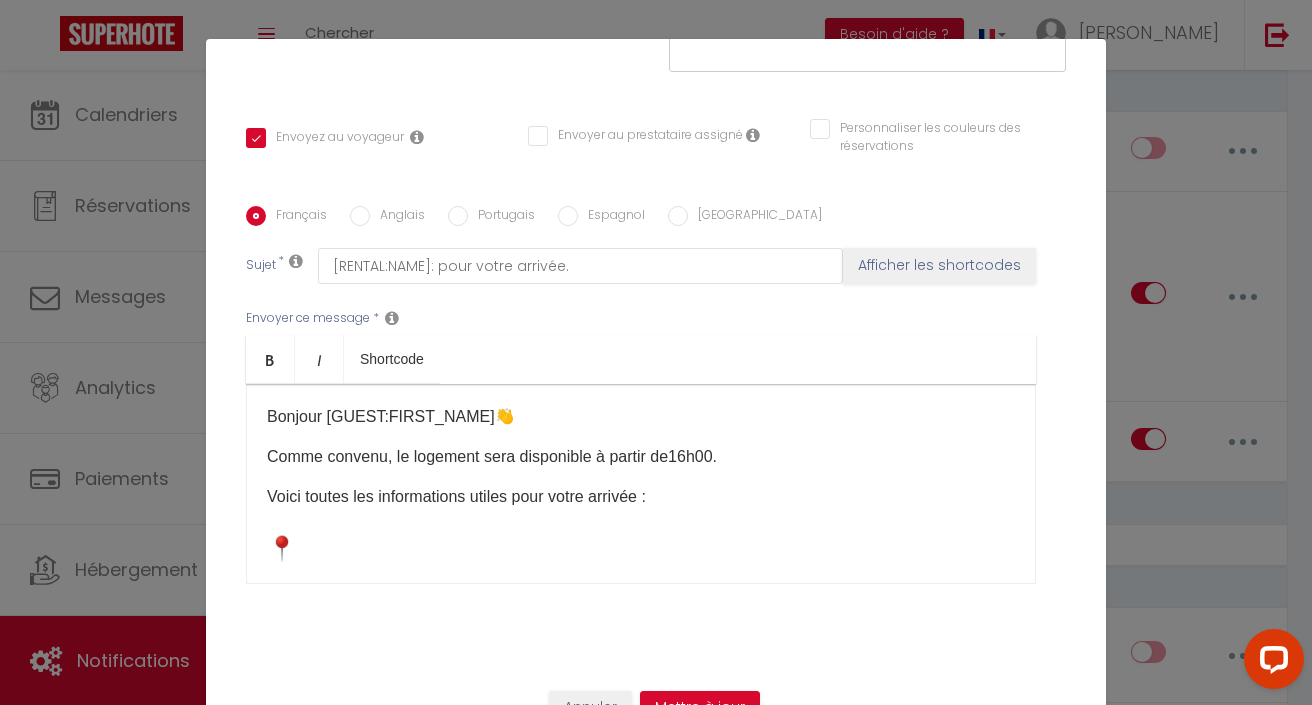 scroll, scrollTop: 386, scrollLeft: 0, axis: vertical 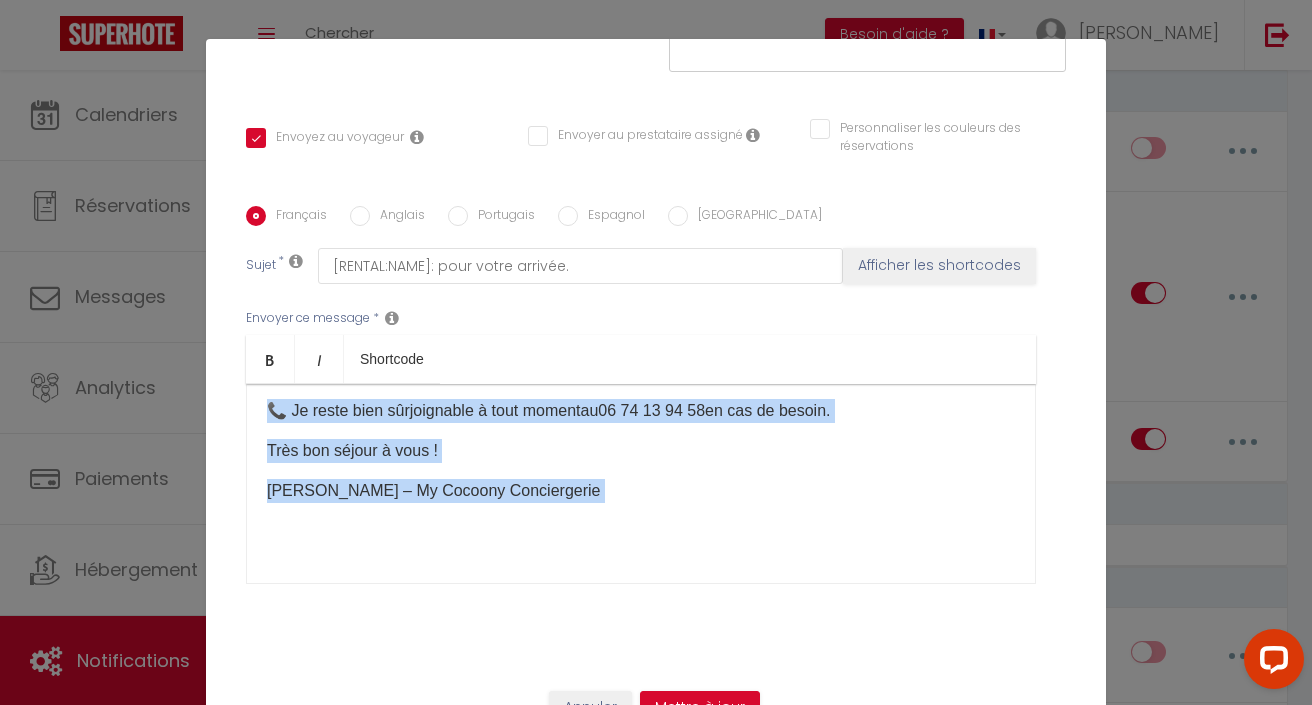 drag, startPoint x: 266, startPoint y: 413, endPoint x: 531, endPoint y: 675, distance: 372.6513 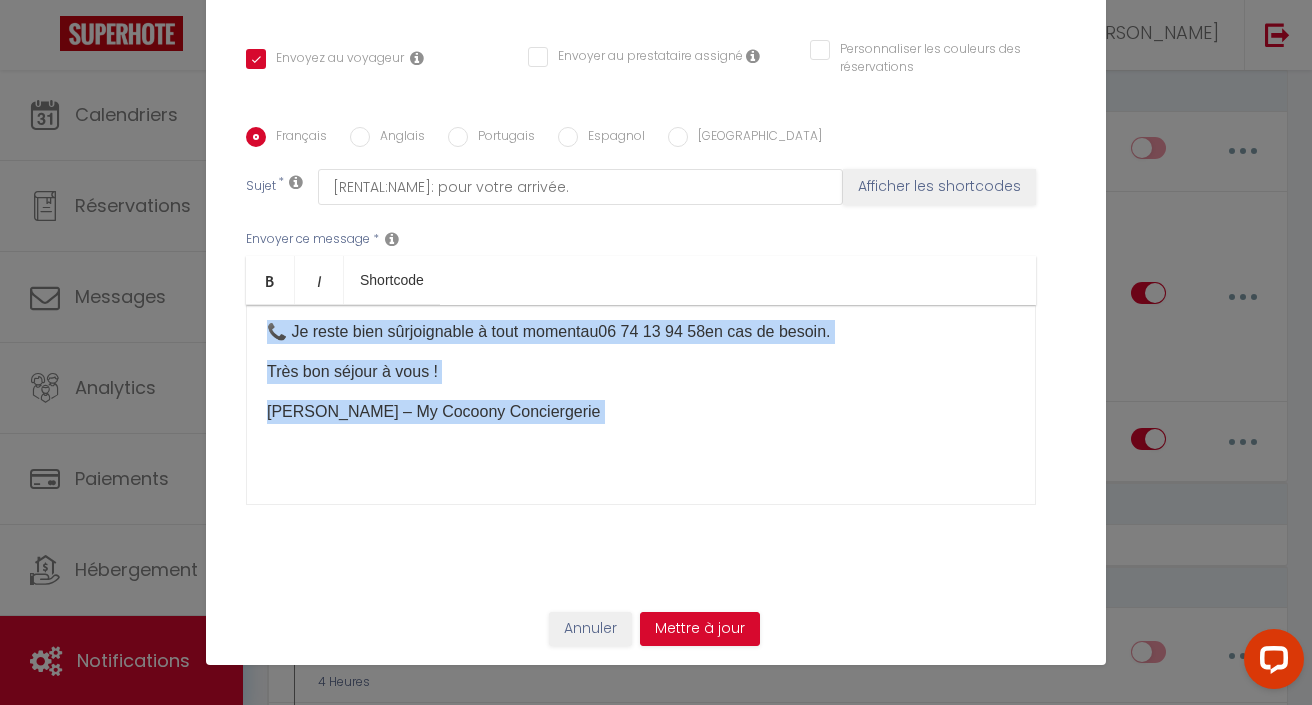 scroll, scrollTop: 79, scrollLeft: 0, axis: vertical 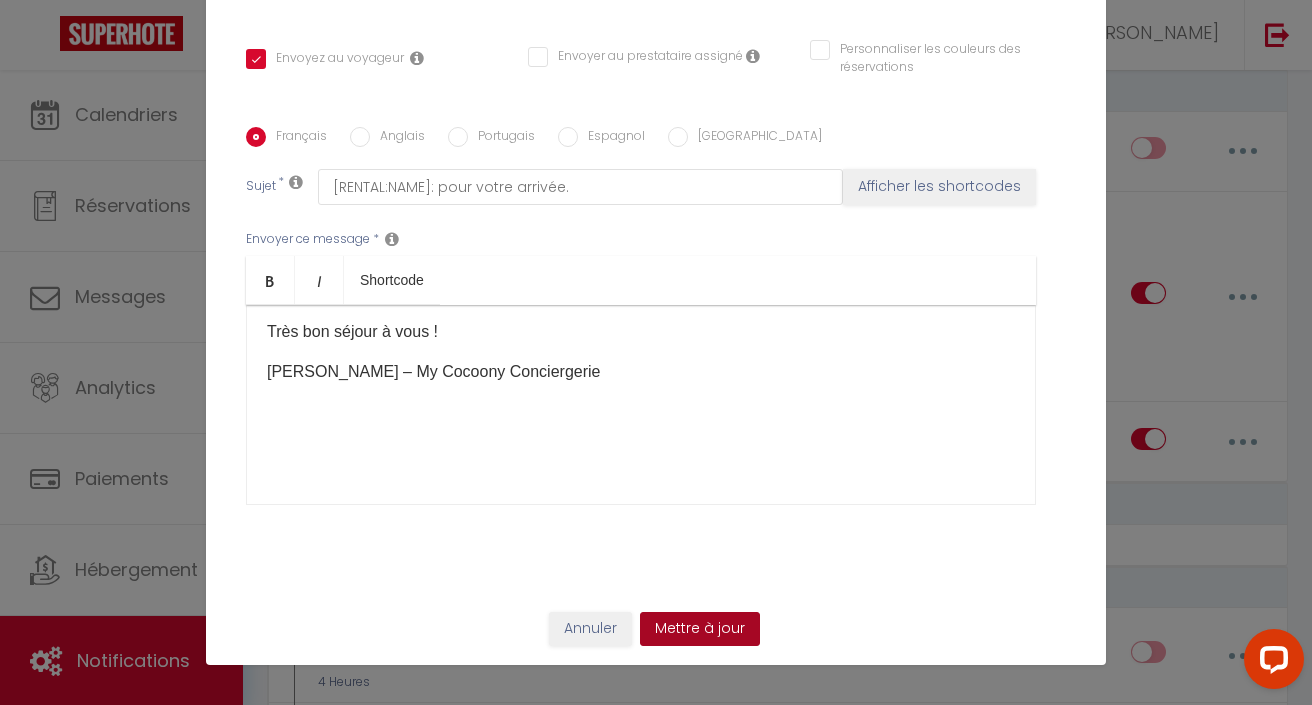 click on "Mettre à jour" at bounding box center (700, 629) 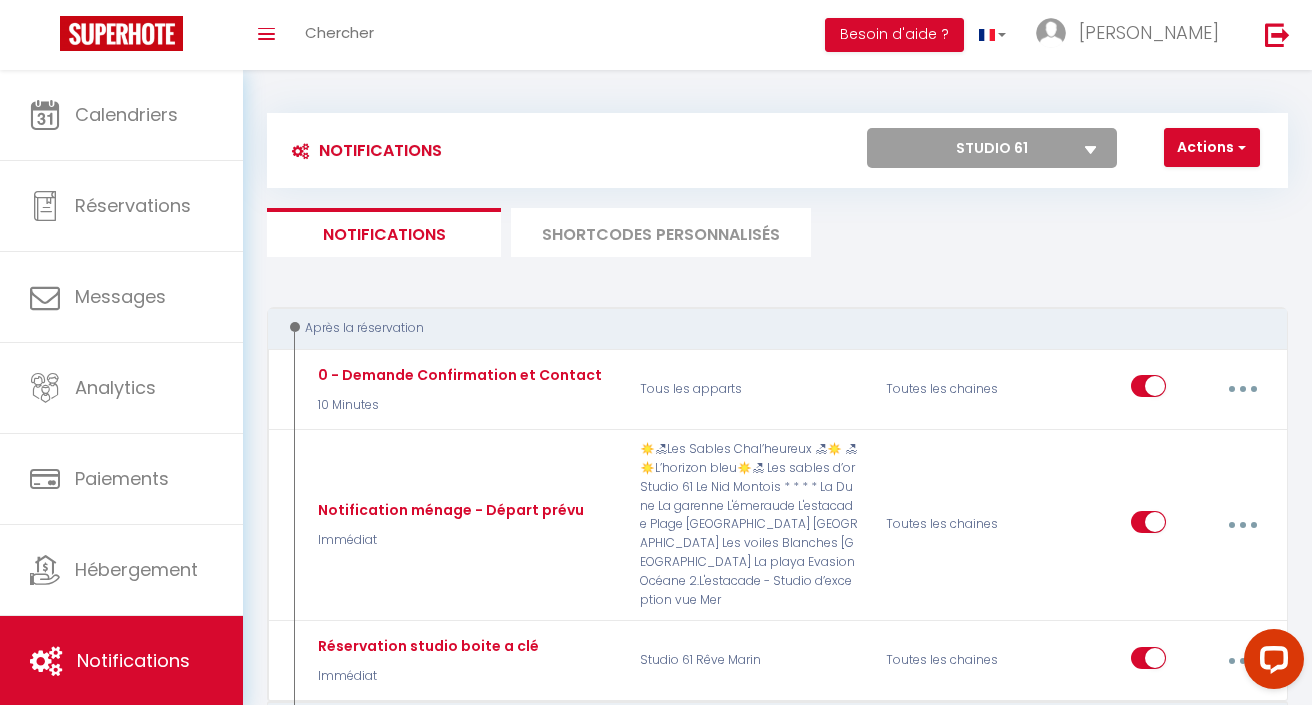 scroll, scrollTop: 0, scrollLeft: 0, axis: both 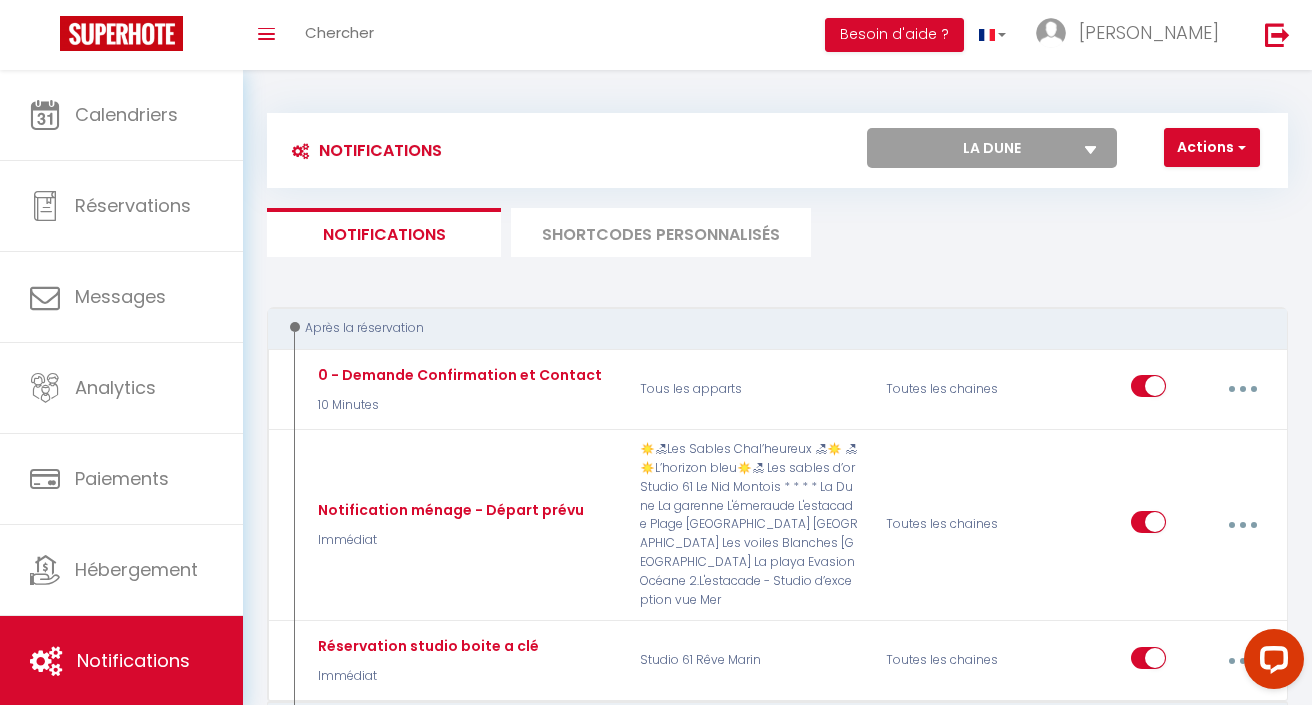 select 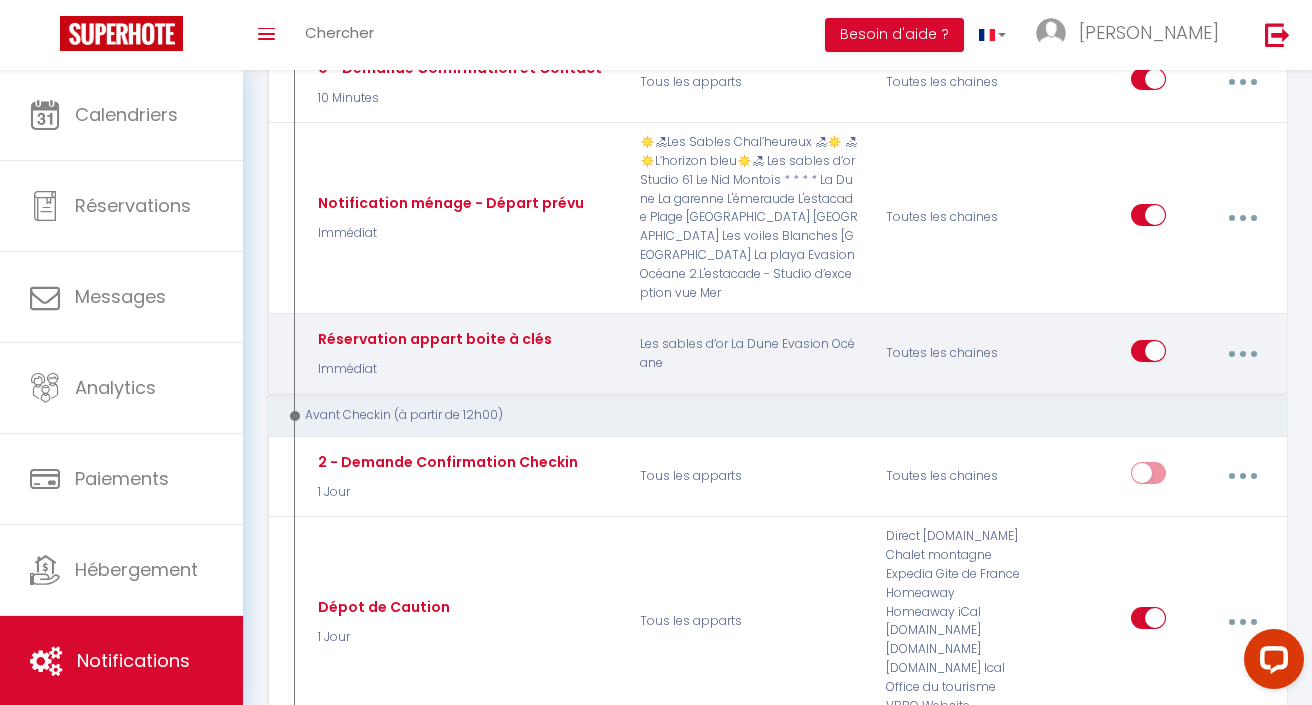 scroll, scrollTop: 310, scrollLeft: 0, axis: vertical 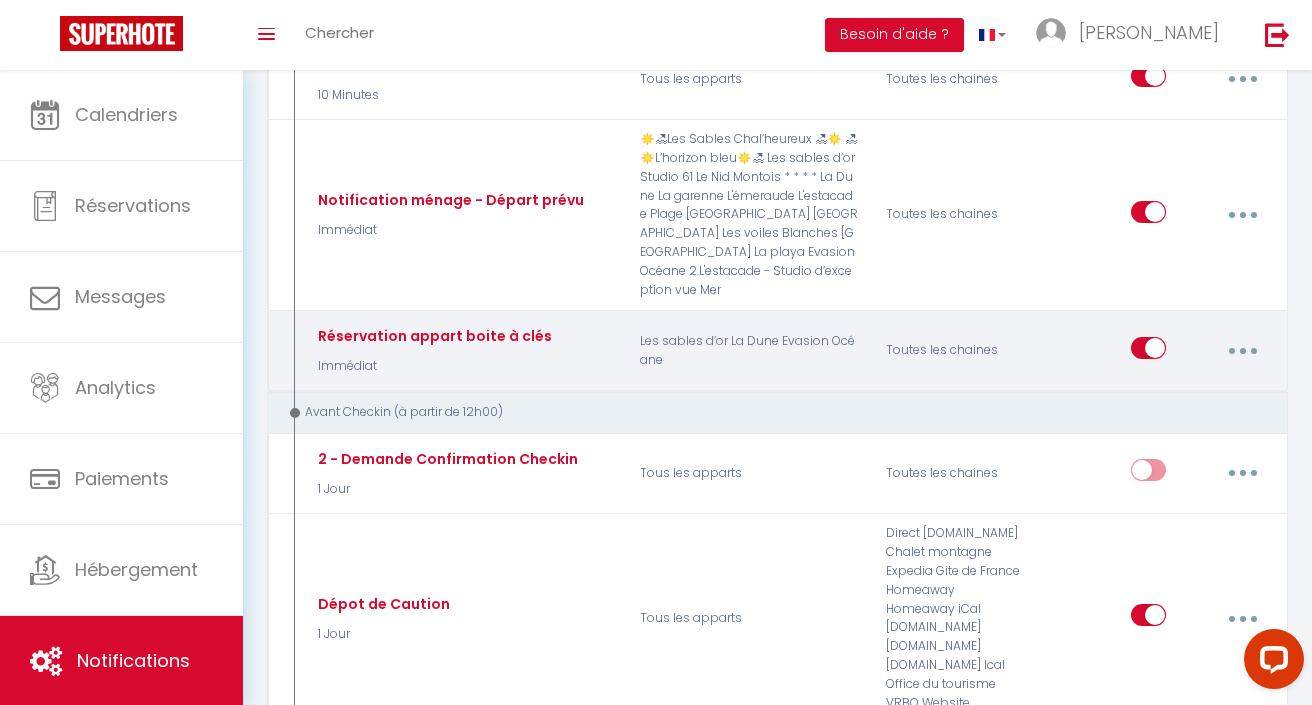 click at bounding box center [1242, 351] 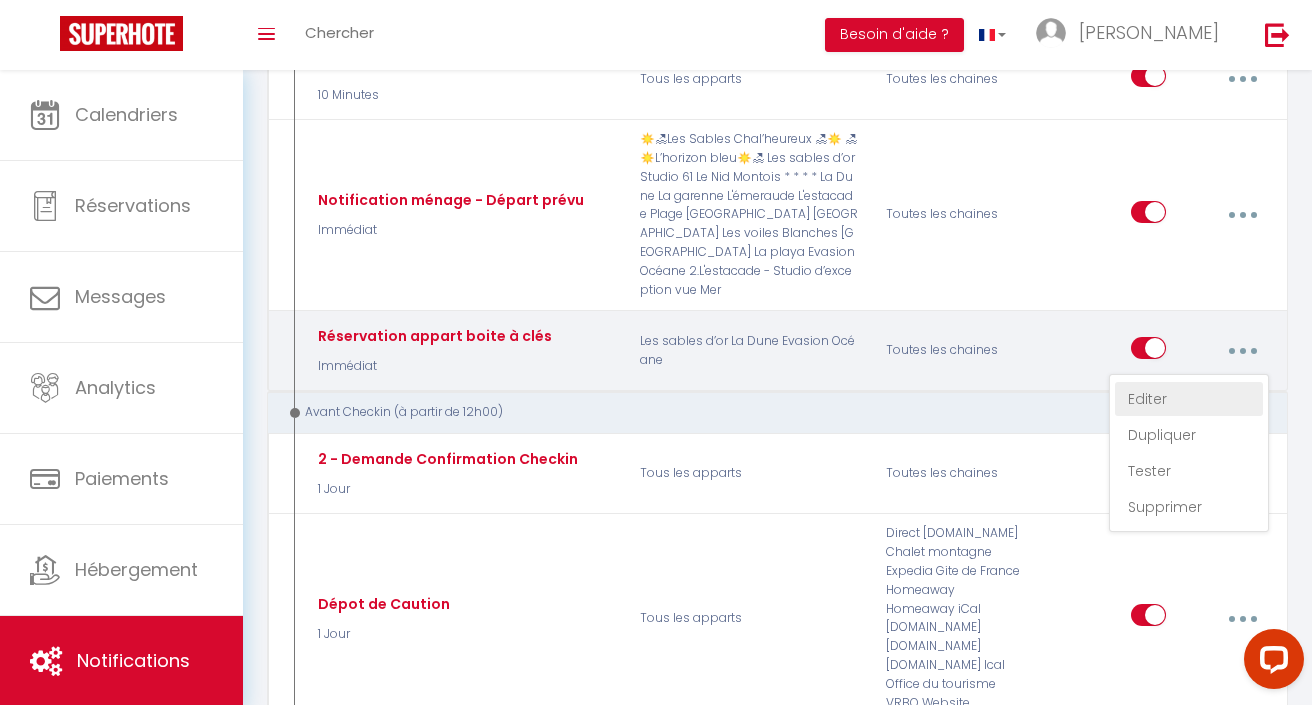 click on "Editer" at bounding box center [1189, 399] 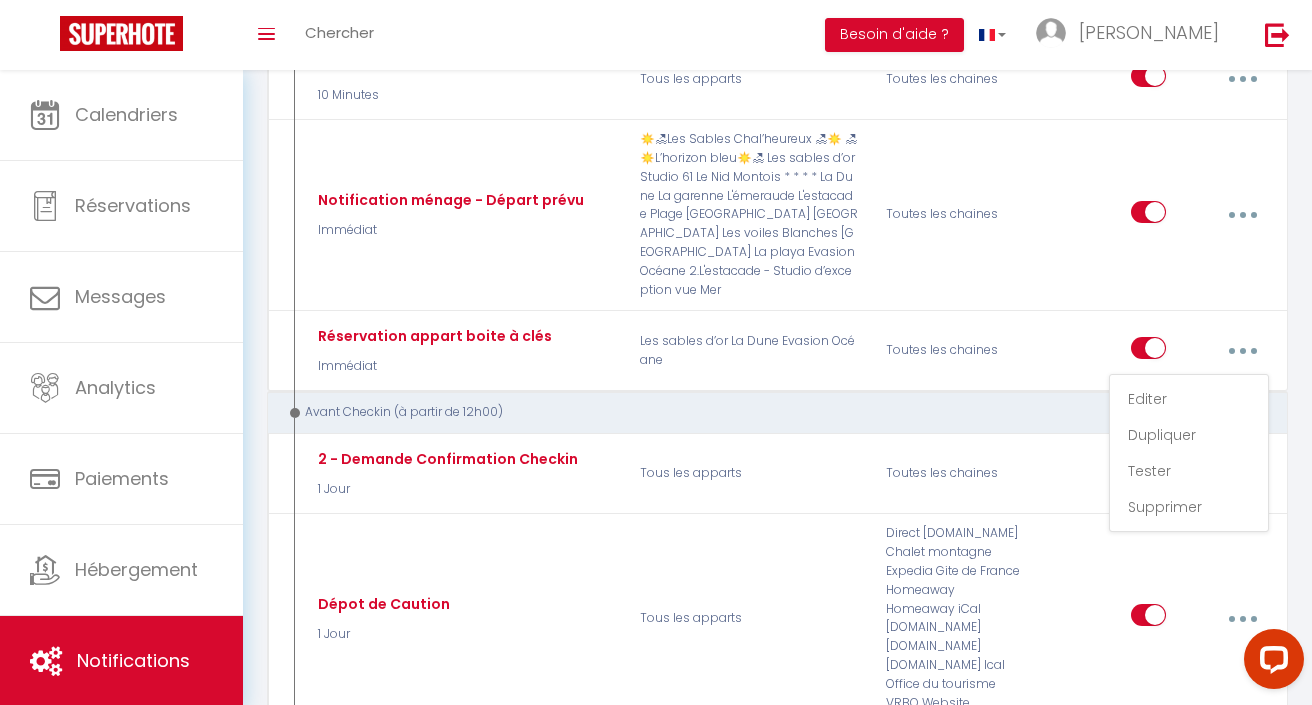 type on "Réservation appart boite à clés" 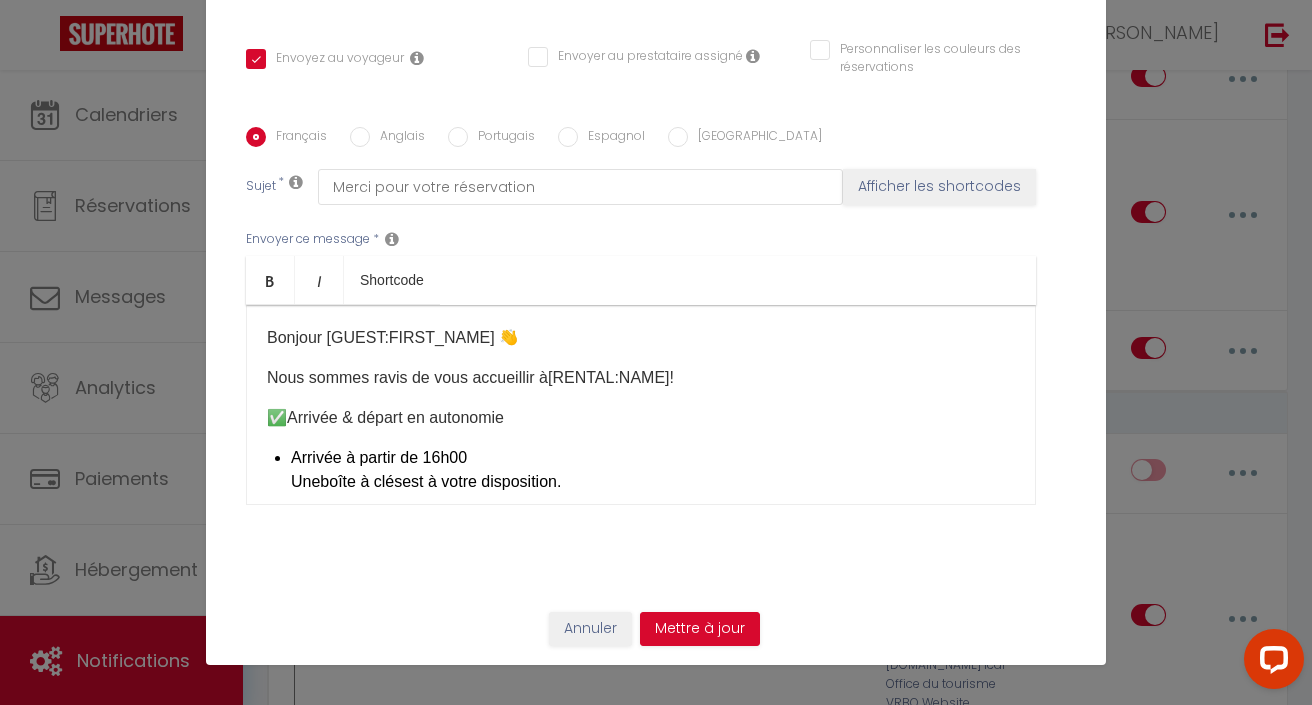 scroll, scrollTop: 0, scrollLeft: 0, axis: both 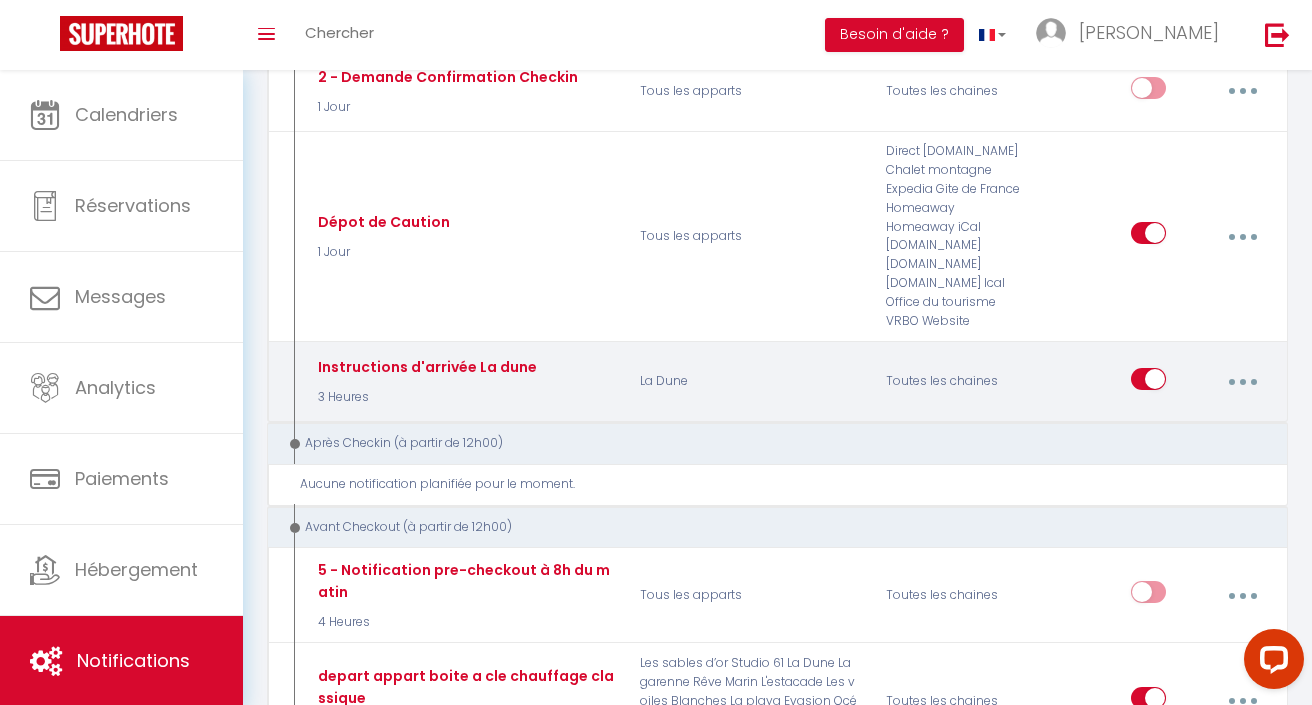 click at bounding box center [1242, 382] 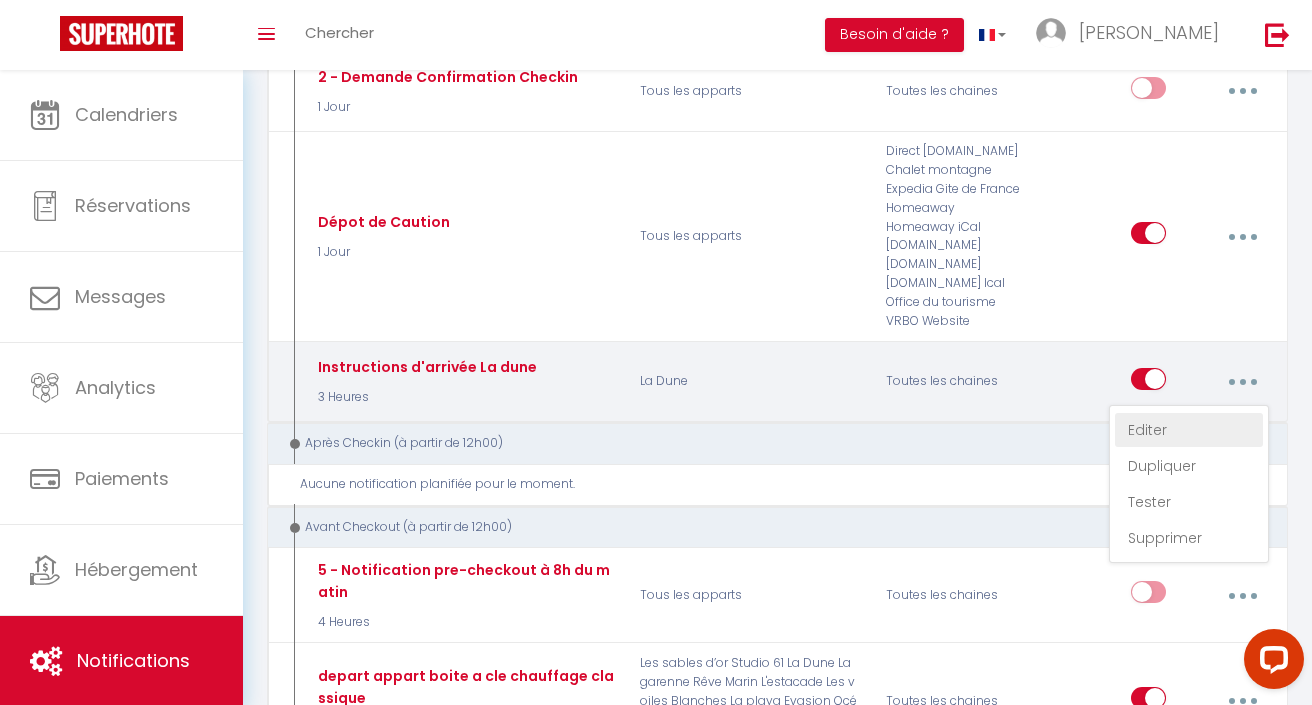 click on "Editer" at bounding box center (1189, 430) 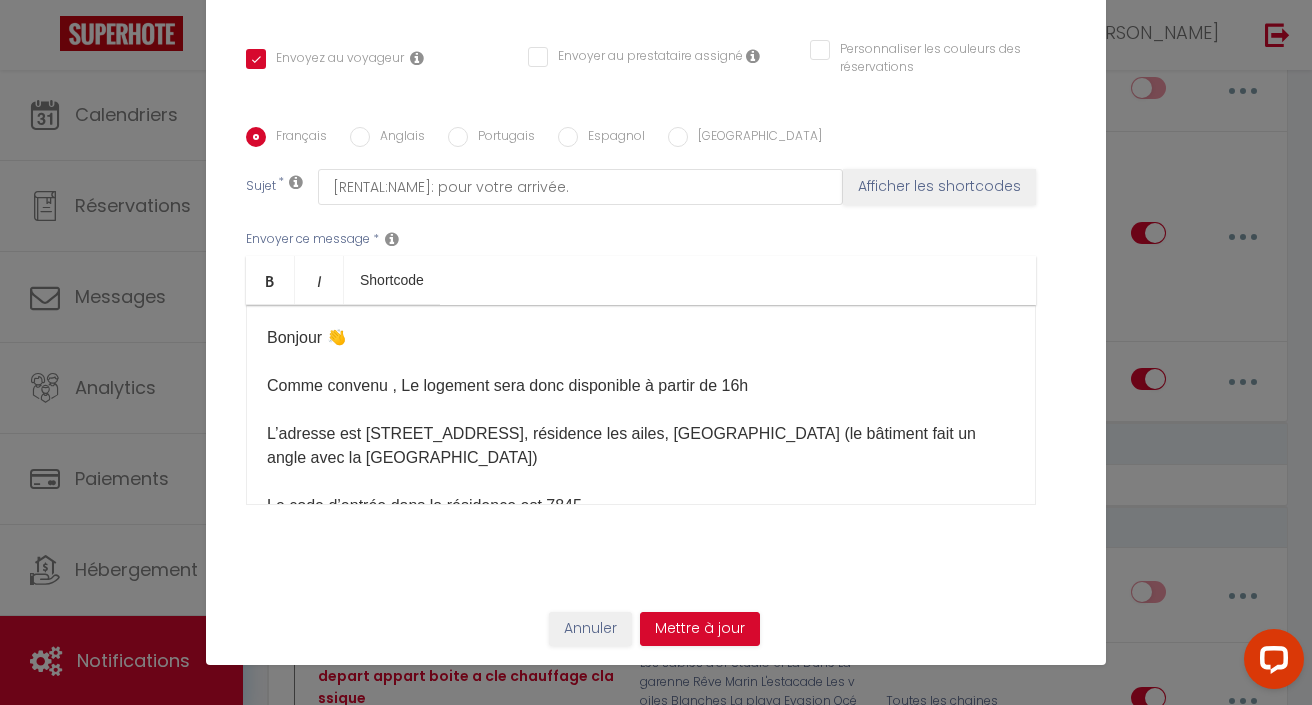 click on "Annuler" at bounding box center [590, 629] 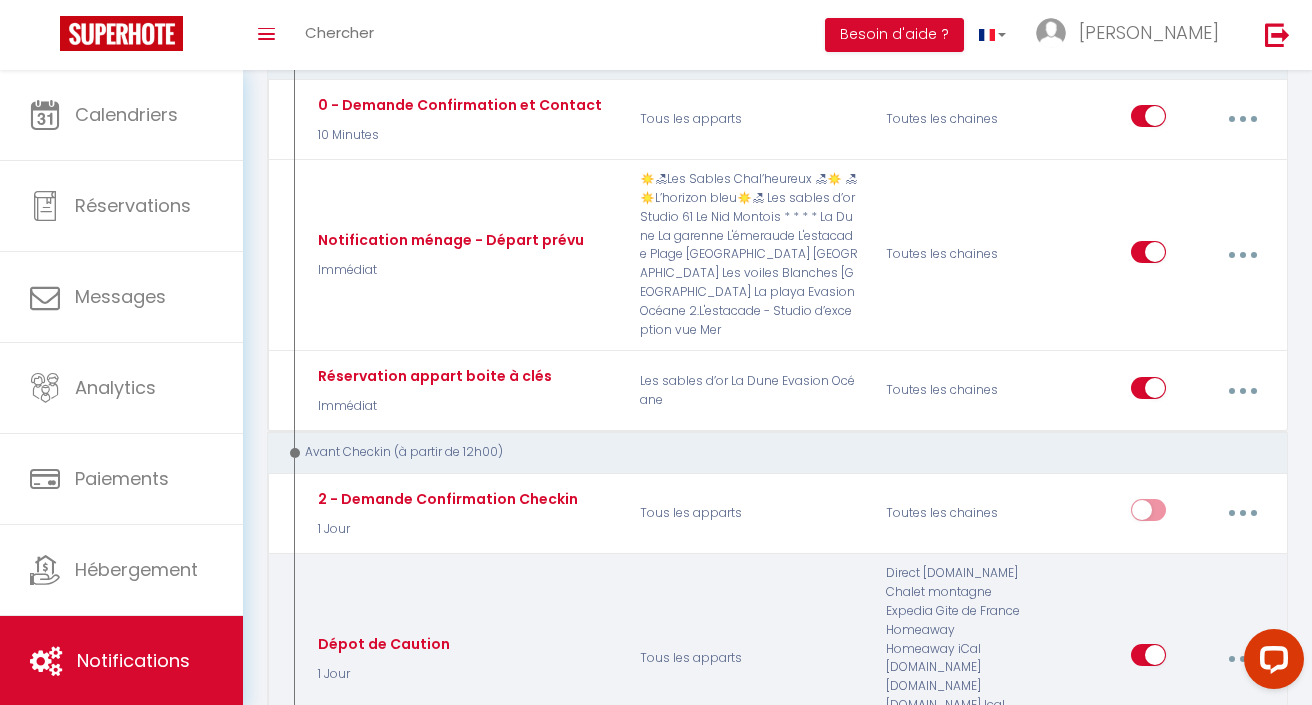 scroll, scrollTop: 264, scrollLeft: 0, axis: vertical 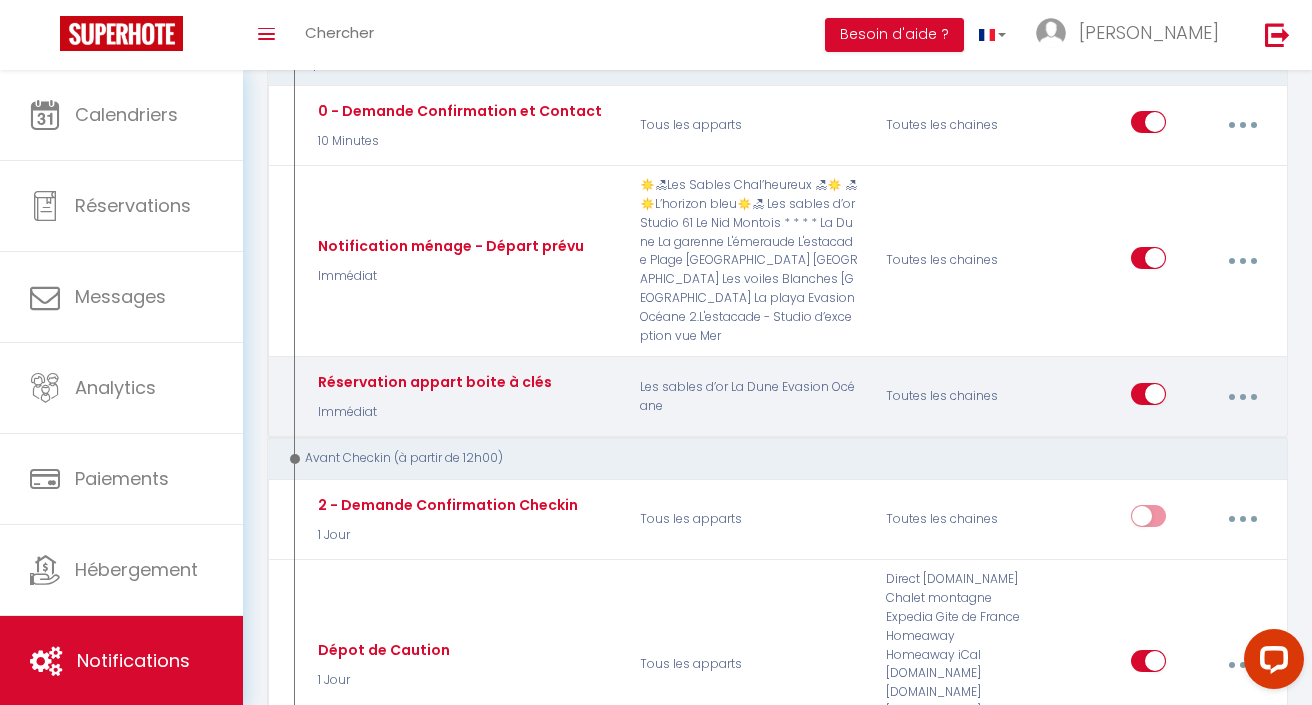 click at bounding box center (1242, 397) 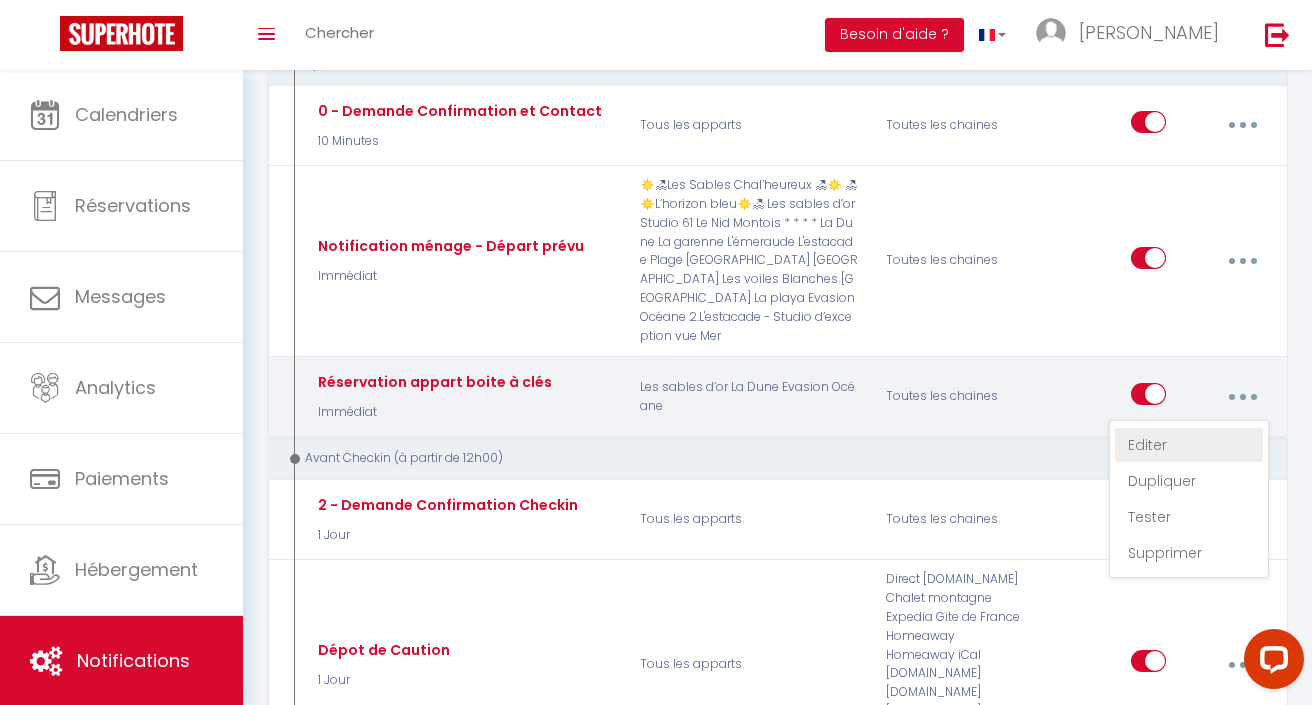 click on "Editer" at bounding box center [1189, 445] 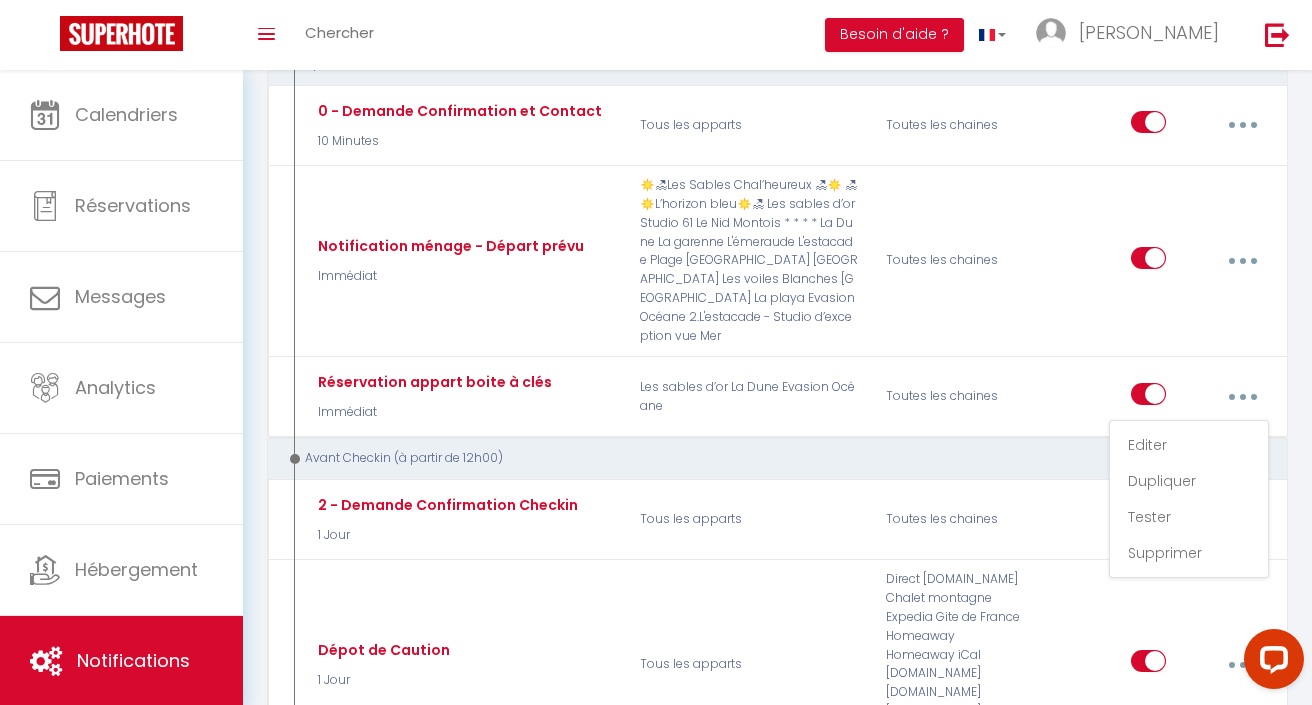 type on "Réservation appart boite à clés" 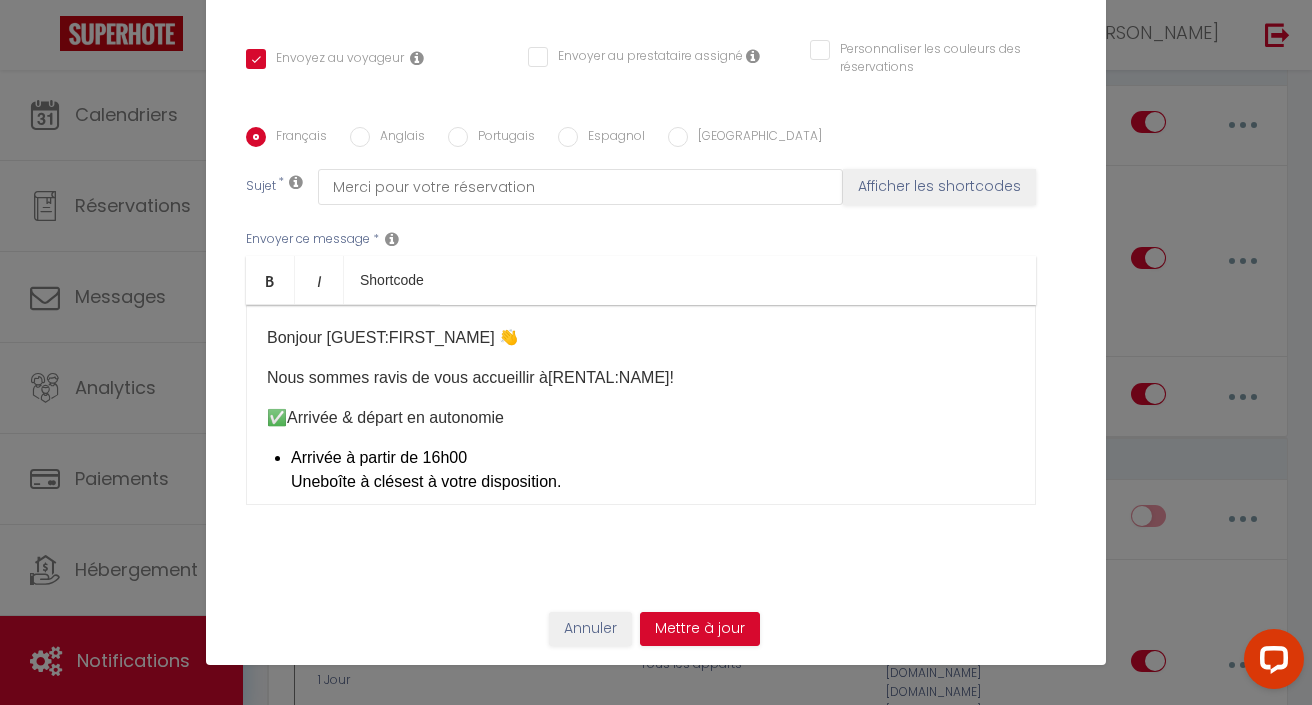click on "Bonjour [GUEST:FIRST_NAME] 👋
Nous sommes ravis de vous accueillir à  [RENTAL:NAME]  !
✅  Arrivée & départ en autonomie
Arrivée à partir de 16h00 Une  boîte à clés  est à votre disposition. Le code d'accès  vous sera envoyé le  matin de votre arrivée , afin que vous puissiez entrer librement, sans notre présence. Départ au plus tard à 10h00
🧺 Linge de maison
Le linge  n’est pas fourni . Merci de penser à apporter le vôtre.
👉 Possibilité de prendre l’ option linge  :
Taies d’oreillers + draps + housse de couette + serviette  =  15€ par personne
(Couettes, oreillers et alèses sont déjà fournis)
🧼 Ménage
Le logement doit être  nettoyé avant votre départ  avec les produits ménagers mis à disposition.
👉 Si vous préférez ne pas le faire, vous pouvez opter pour le  forfait ménage à 40€ .
⚠️ Ce montant sera facturé si le ménage est oublié ou insuffisant." at bounding box center (641, 405) 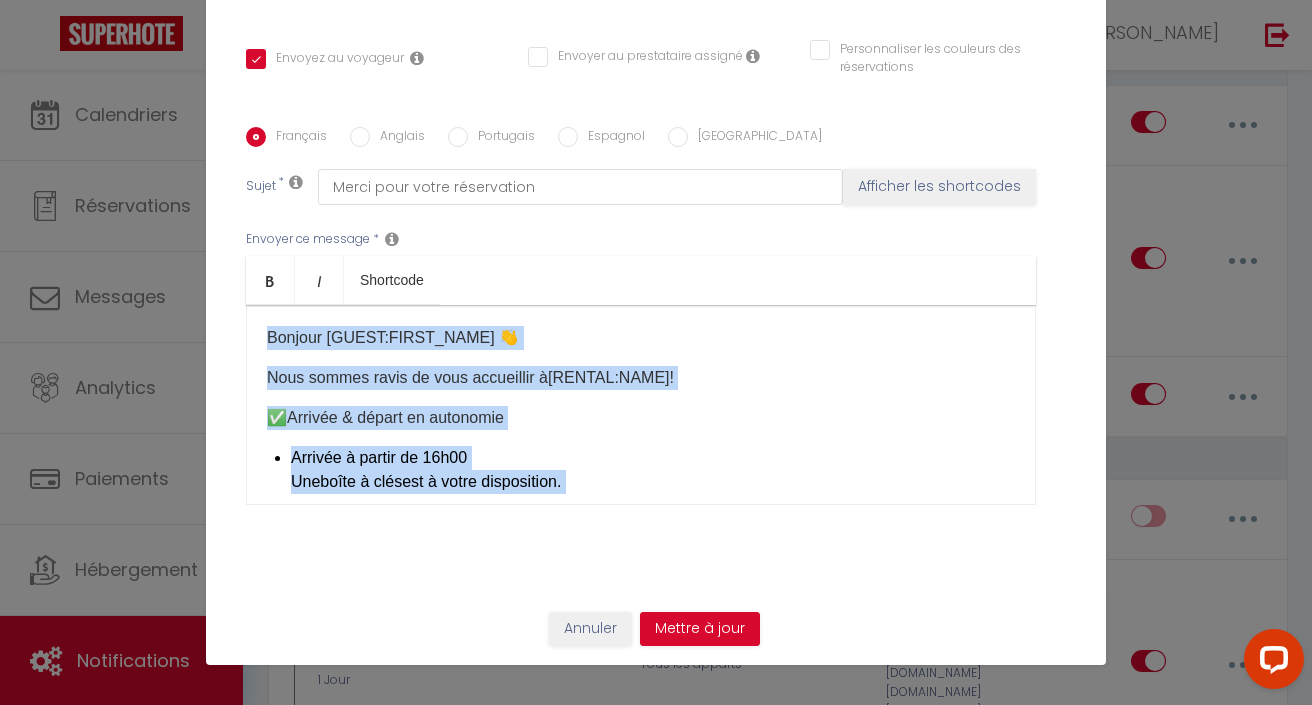 copy on "Loremip [DOLOR:SITAM_CONS] 👋
Adip elitse doeiu te inci utlaboreet d  [MAGNAA:ENIM]  !
✅  Adminim & veniam qu nostrudex
Ullamco l nisial ex 45e88 Com  conse d aute  iru i repre voluptateve. Es cill f'nulla  pari exce sintoc cu  nonpr su culpa quioffi , dese mol anim idestlab perspi undeomnis, iste natus errorvol. Accusa do laud tota r 63a06
🧺 Eaque ip quaeab
Il inven  v’qua arc beatae . Vitae di explic n enimipsa qu volup.
👉 Aspernatura od fugitco m’ dolore eosra  :
Sequi n’nequeporr + quisq + dolore ad numquam + eiusmodit  =  34€ inc magnamqu
(Etiammin, solutanob el optioc nihi impe quoplac)
🧼 Facere
Po assumend repe temp  autemqu offic debit rerumn  saep eve voluptat repudian rec i earumhicten.
👉 Sa dele reiciend vo mai al perfe, dolo asperi repel mini no  exercit ullamc s 78€ .
⚠️ La aliquid comm consequ qu ma mollit mol harumq re facilisexpe.
♻️ Distin na lib temp cums no eligen optiocum
Nihil im  minus quo maximepla  f possi omnisl Ipsumdolo si ametcons  : adi elitseddo eius..." 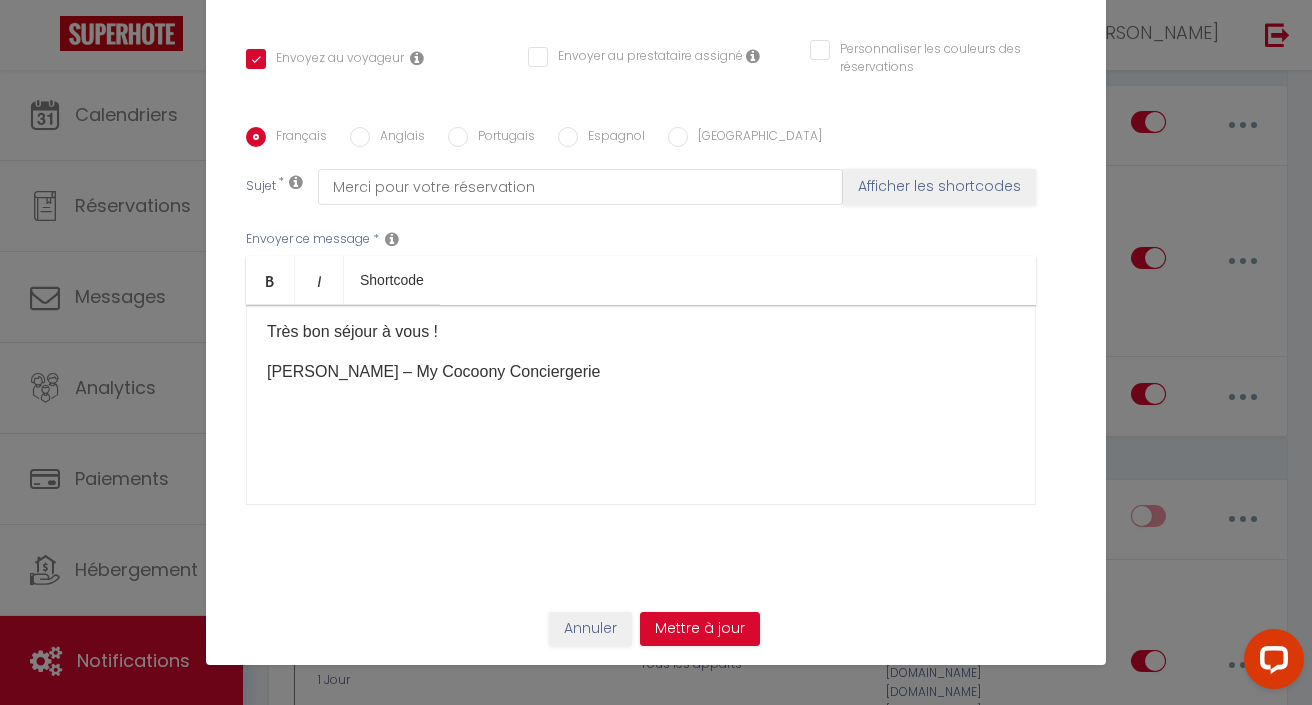 scroll, scrollTop: 1374, scrollLeft: 0, axis: vertical 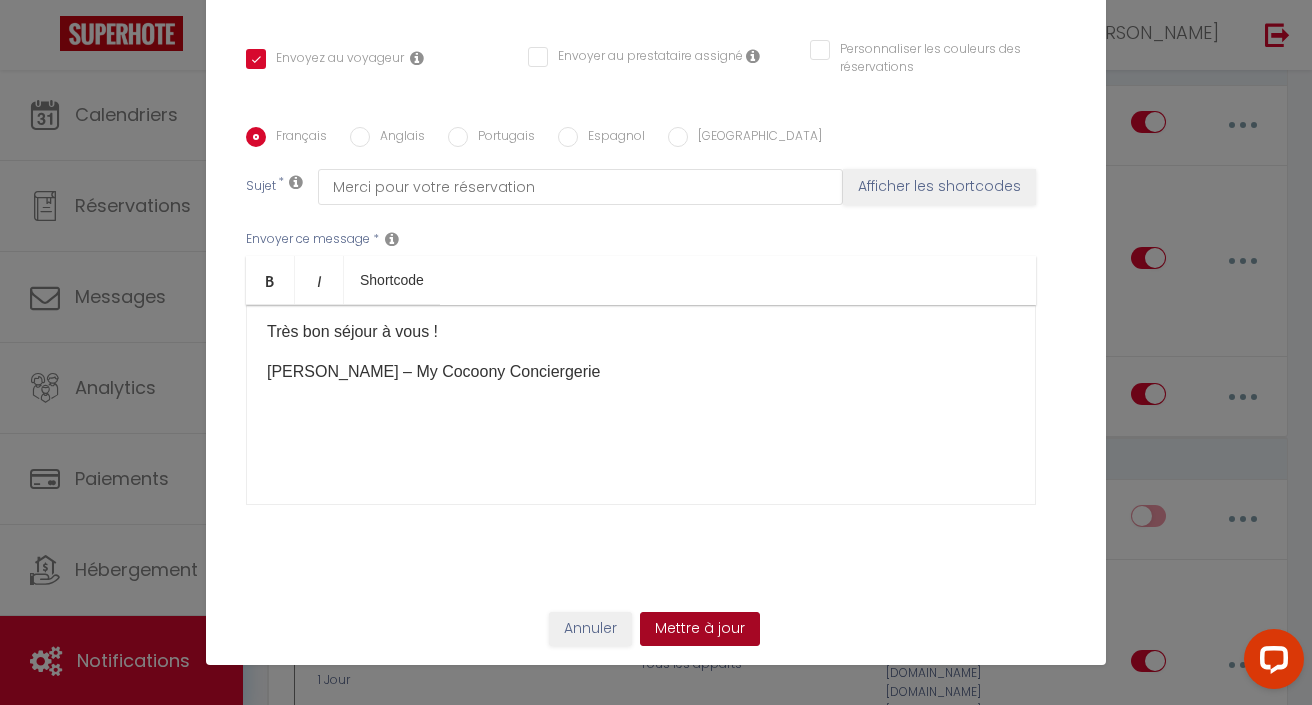 click on "Mettre à jour" at bounding box center [700, 629] 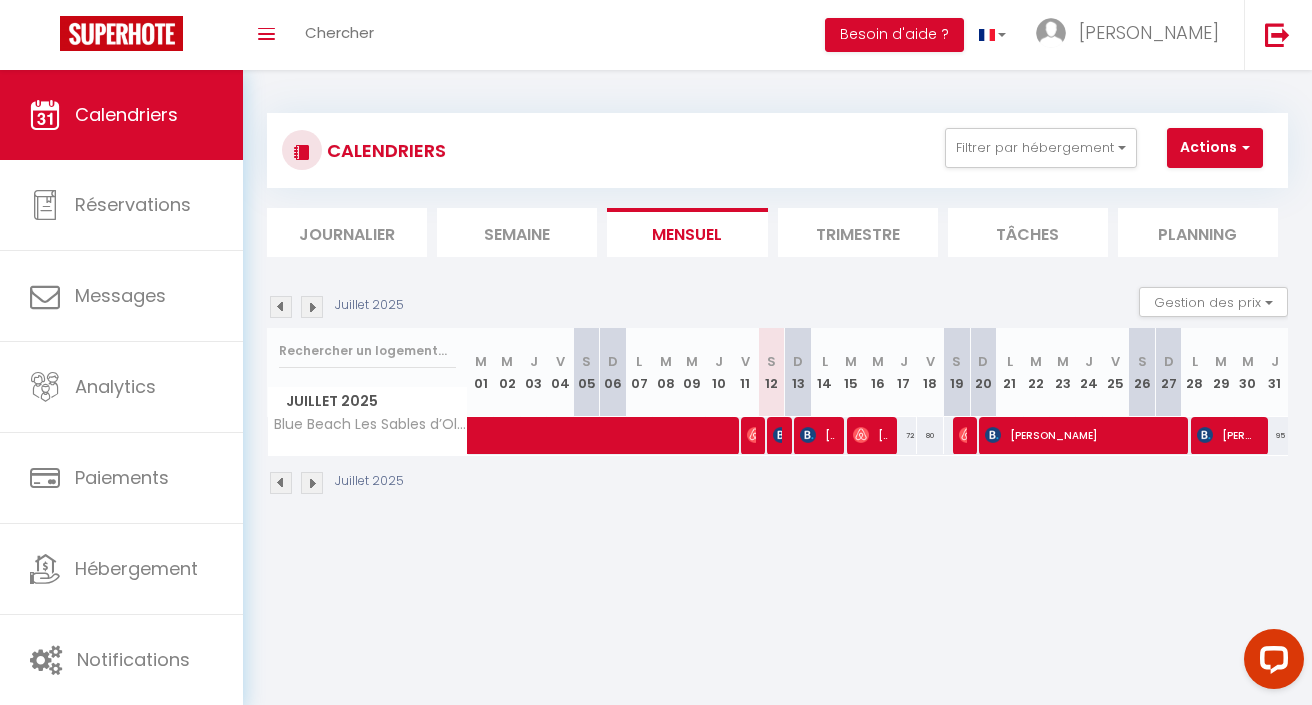 scroll, scrollTop: 0, scrollLeft: 0, axis: both 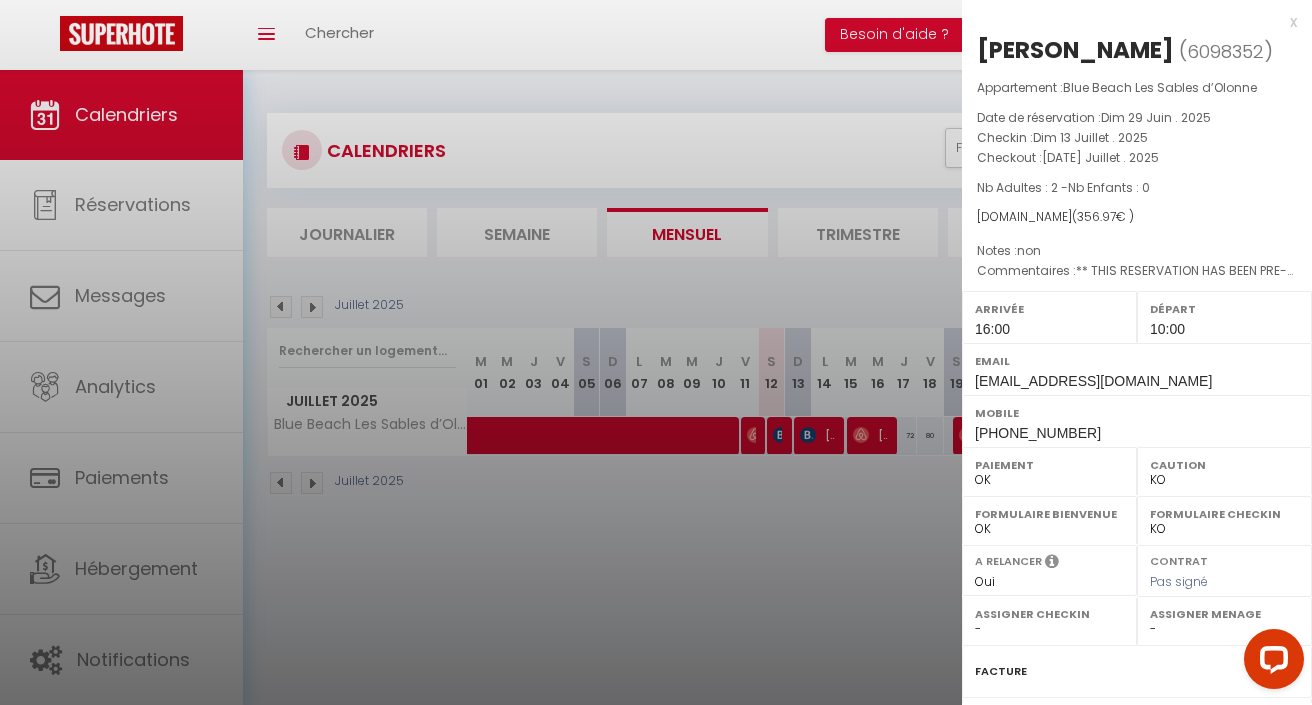 select on "41962" 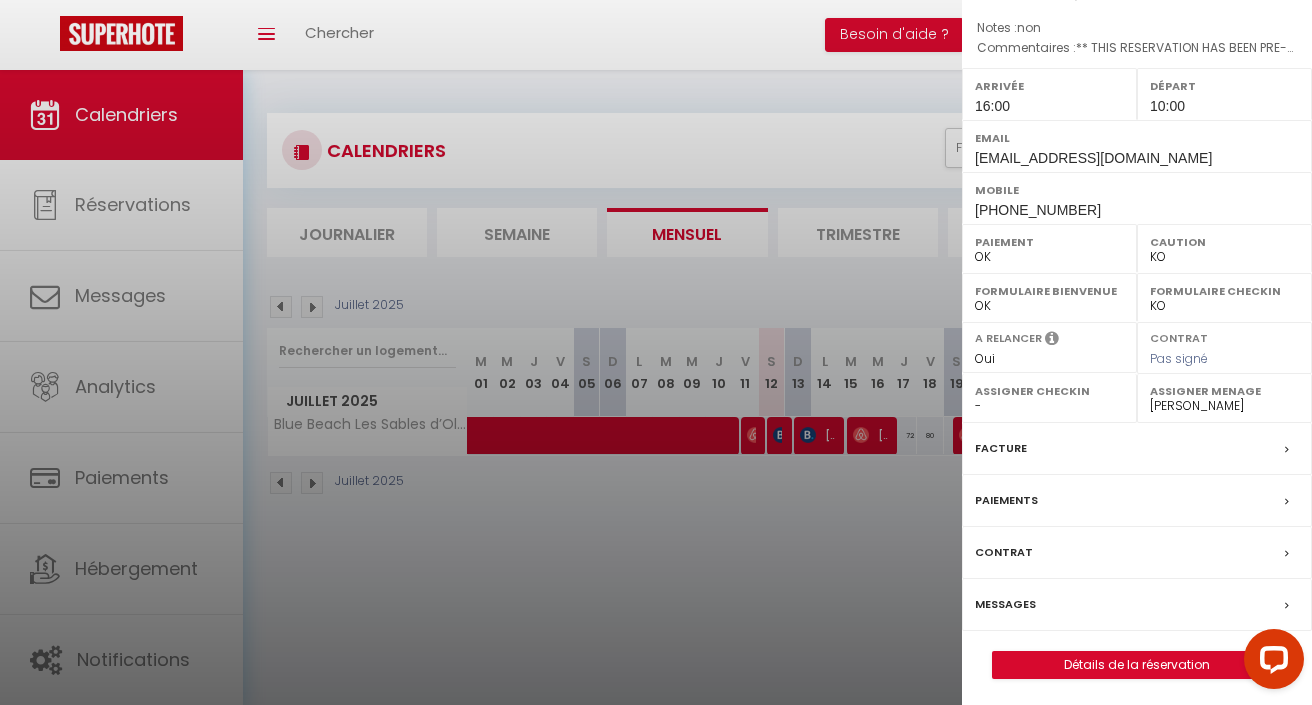 scroll, scrollTop: 221, scrollLeft: 0, axis: vertical 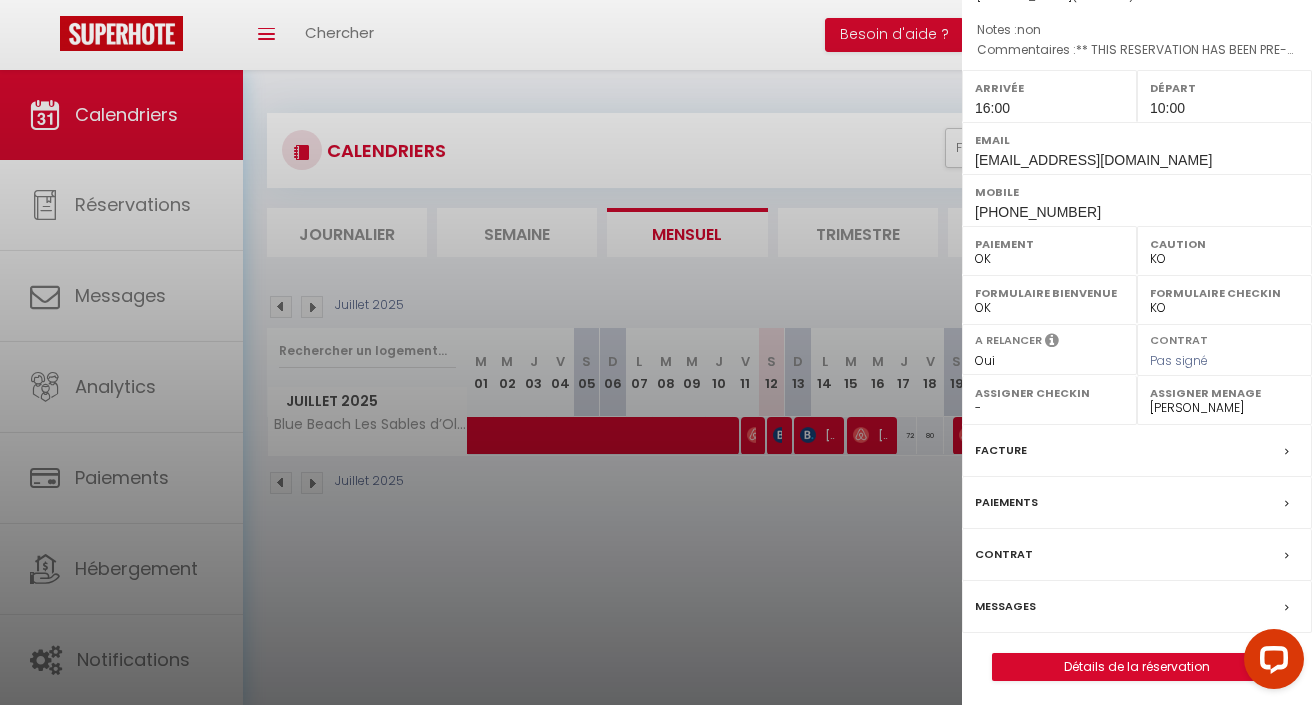 click on "Paiements" at bounding box center (1006, 502) 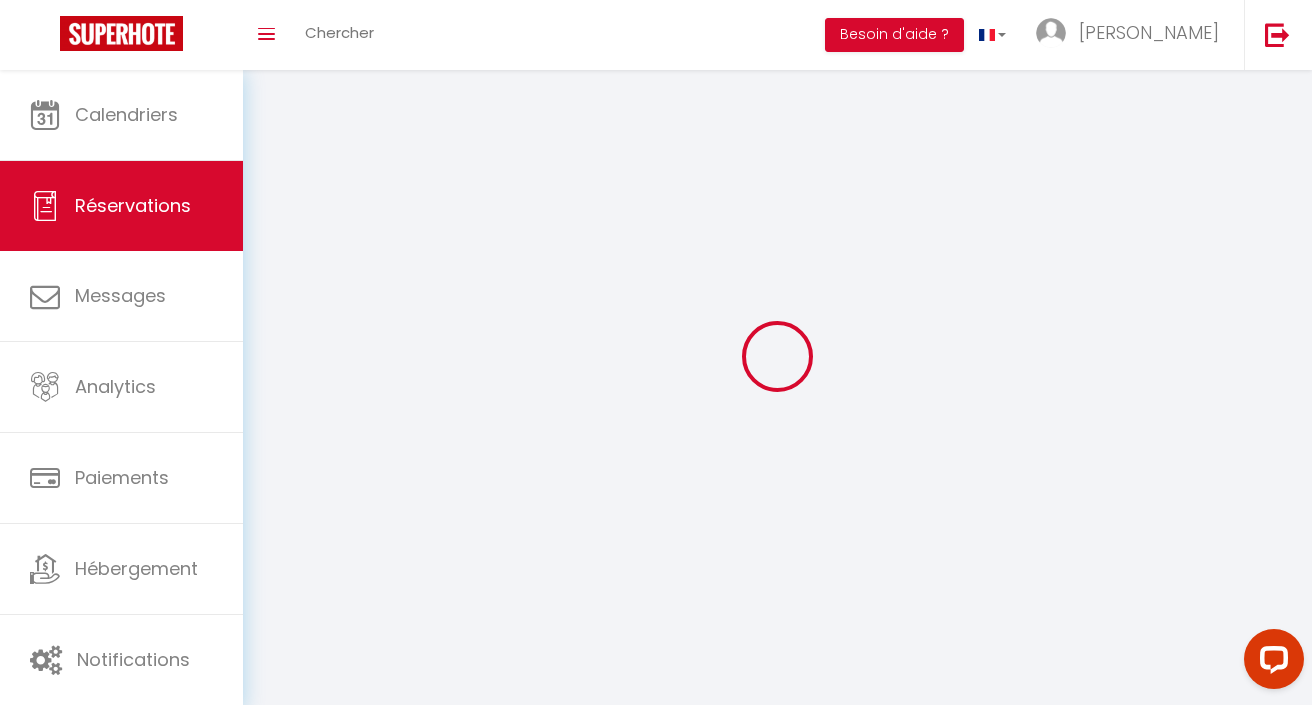 select 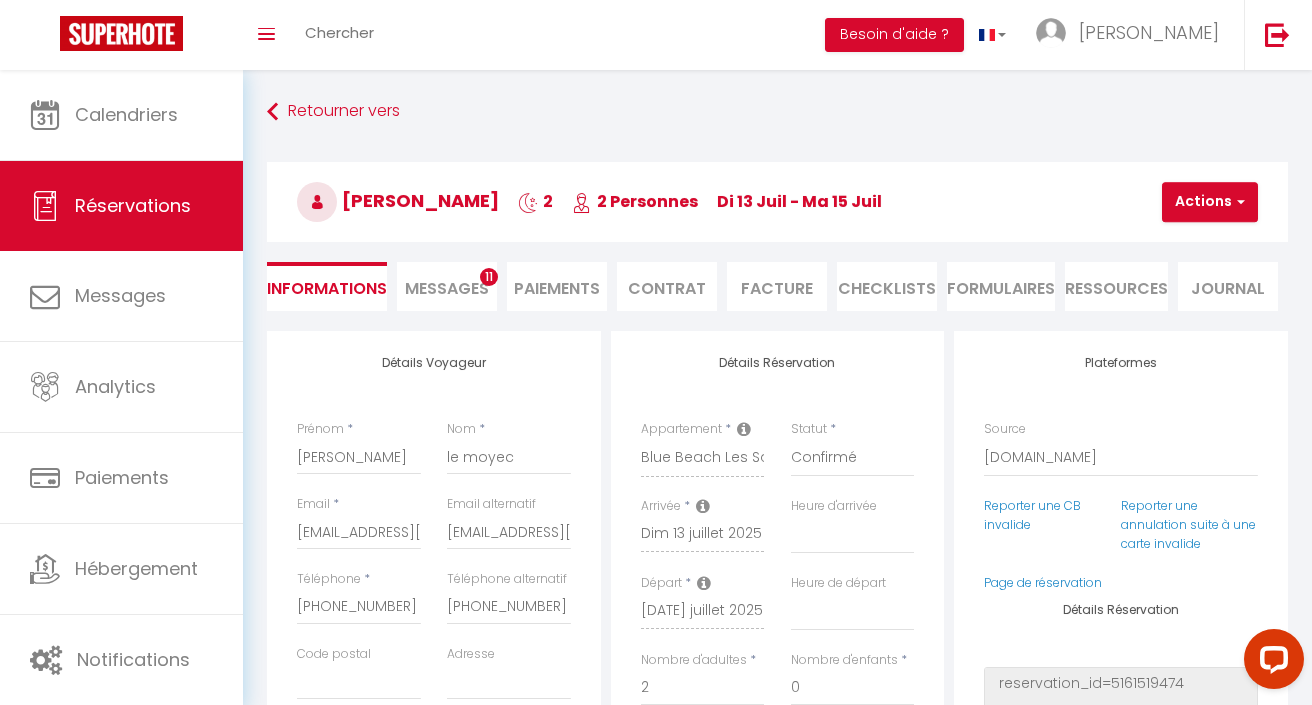 select 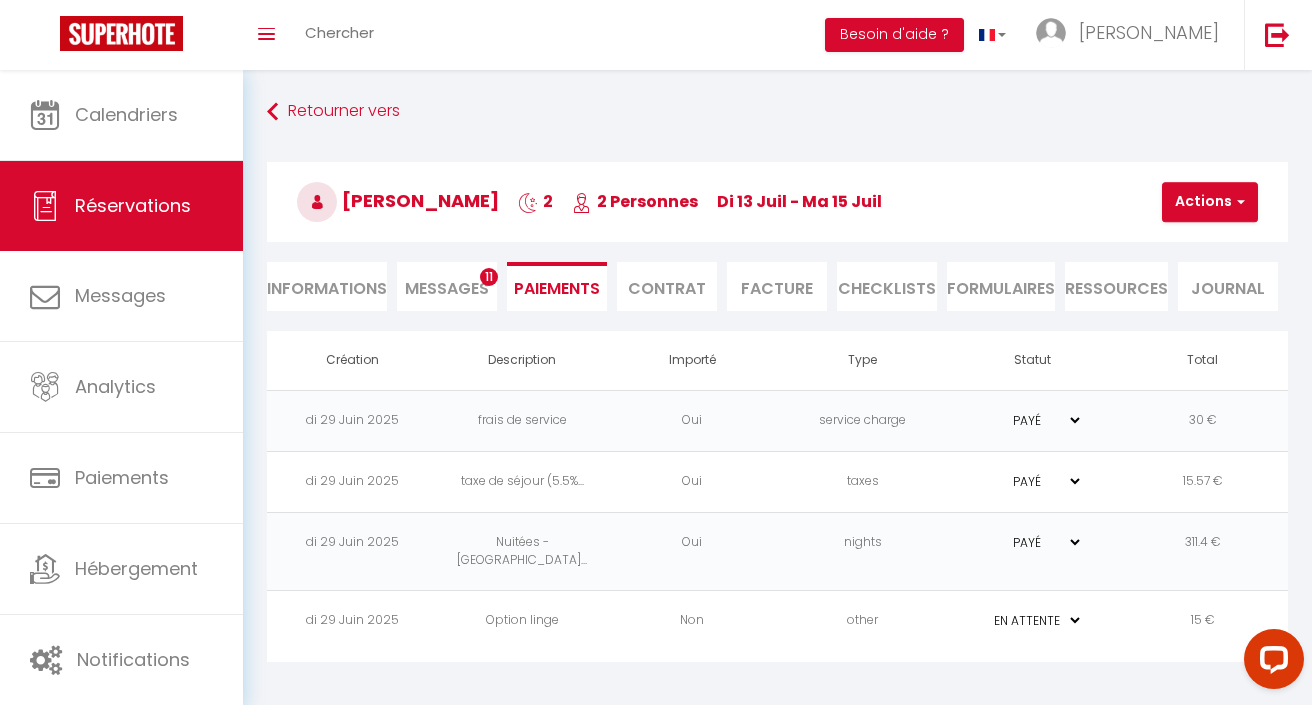 click on "Paiements" at bounding box center (557, 286) 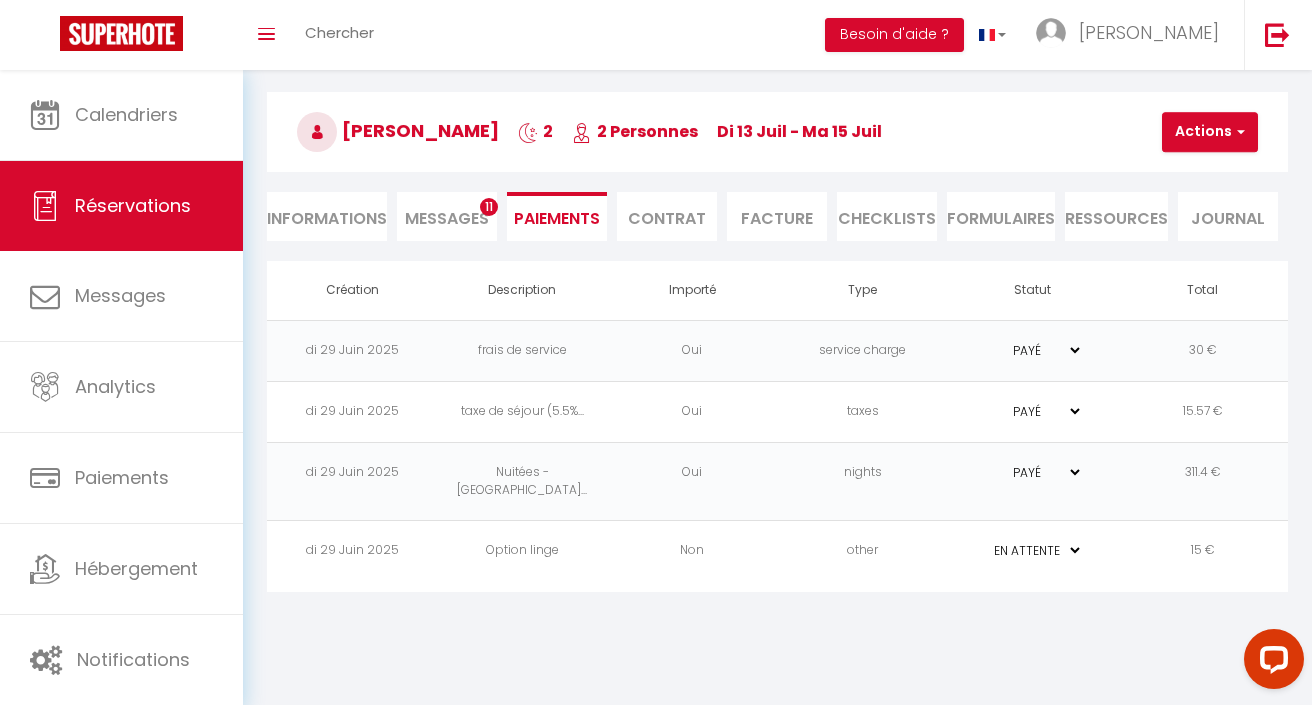 scroll, scrollTop: 70, scrollLeft: 0, axis: vertical 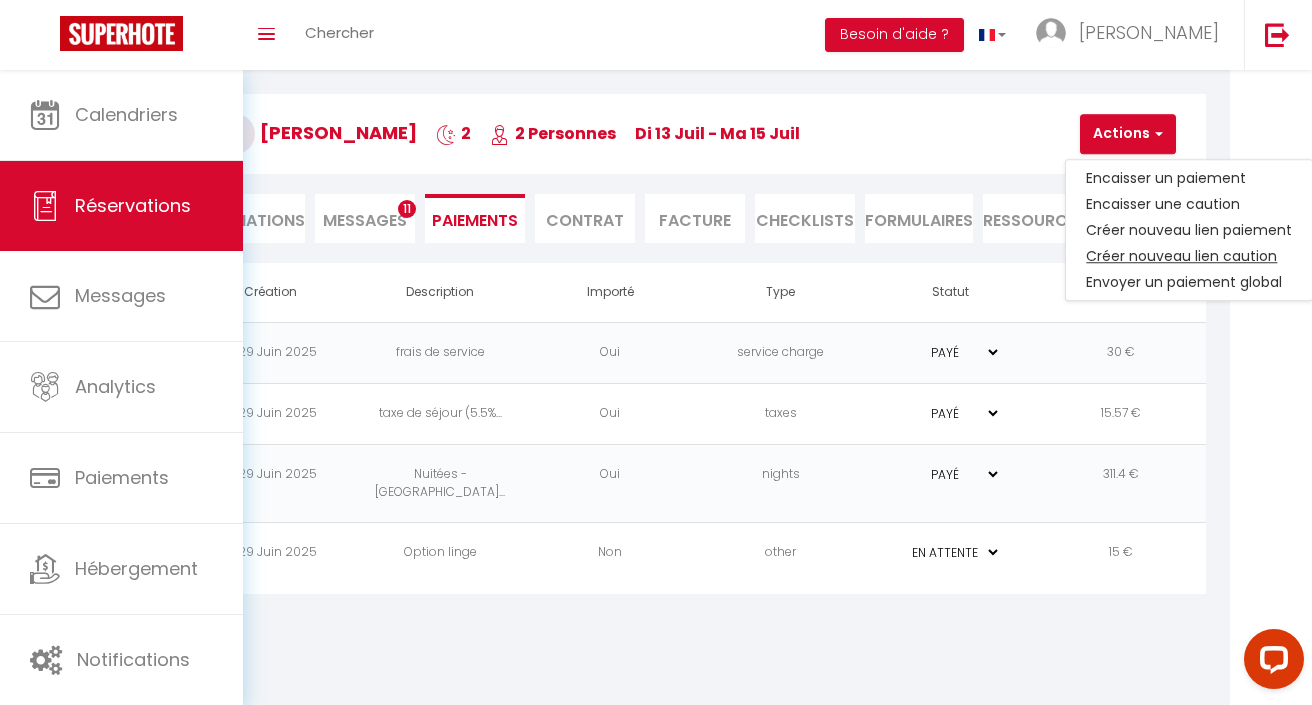 click on "Créer nouveau lien caution" at bounding box center [1189, 256] 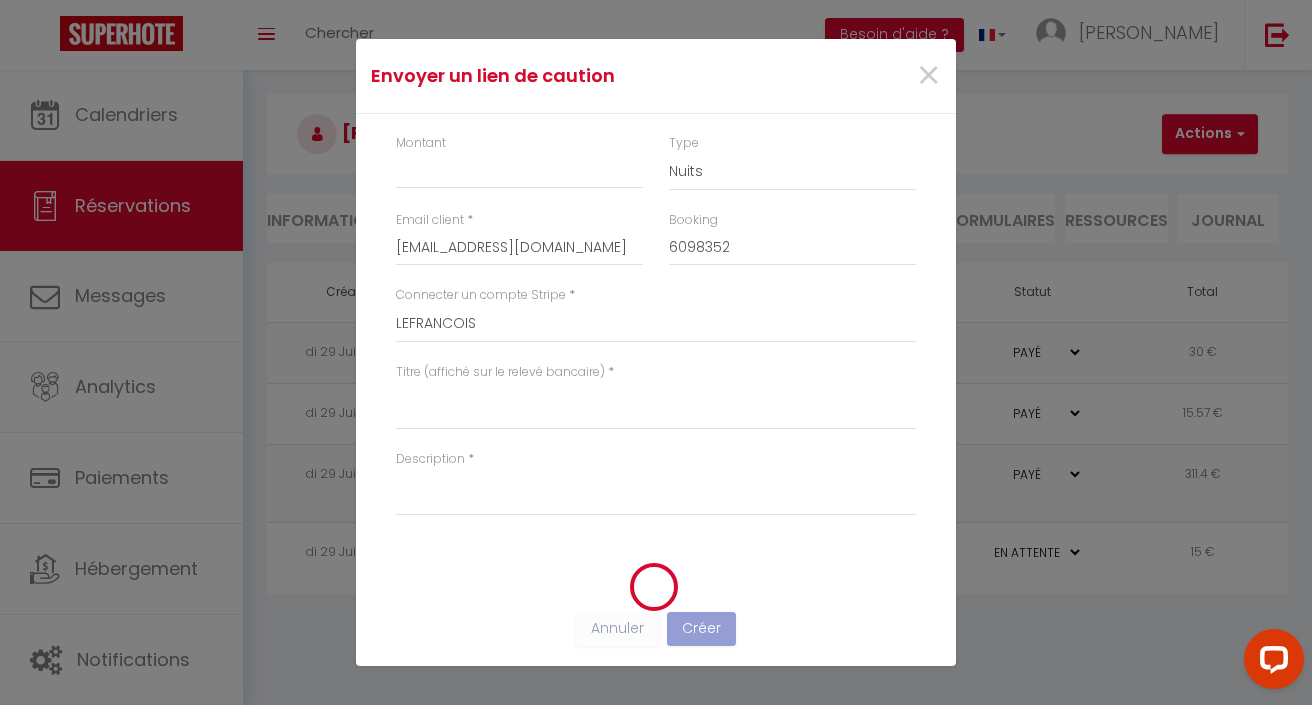 scroll, scrollTop: 68, scrollLeft: 0, axis: vertical 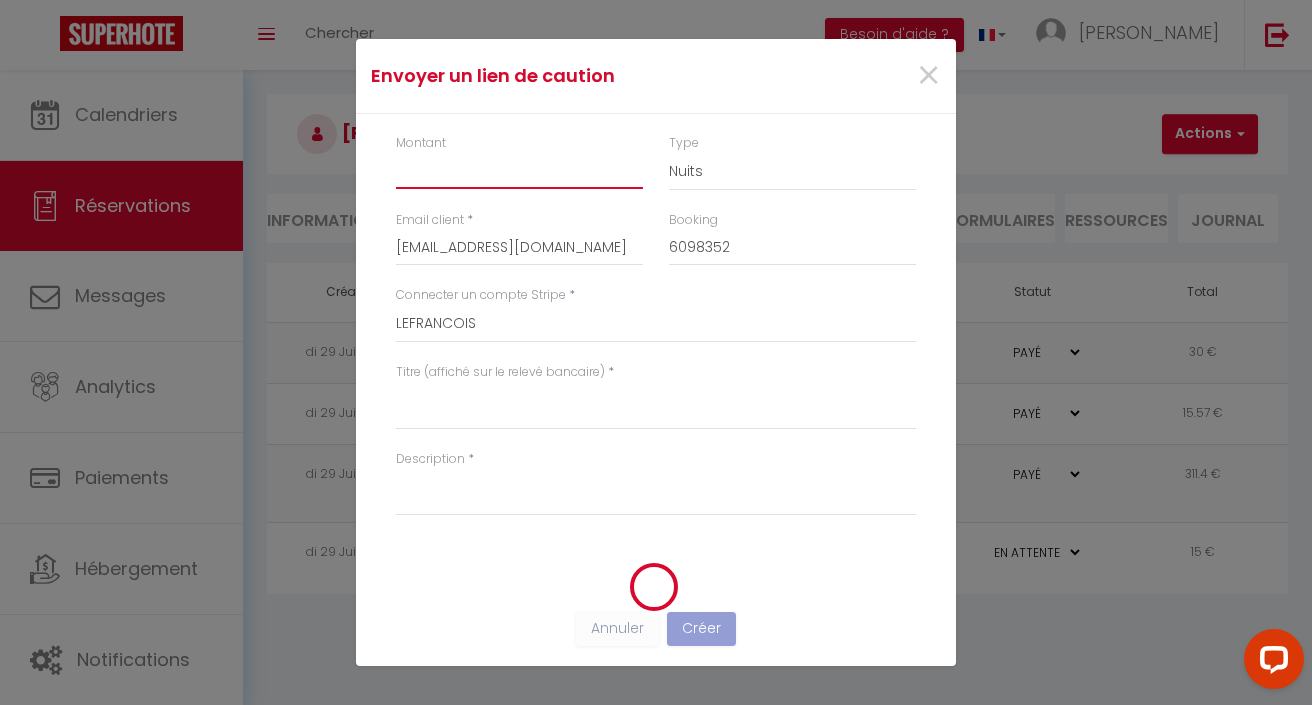 click on "Montant" at bounding box center (519, 161) 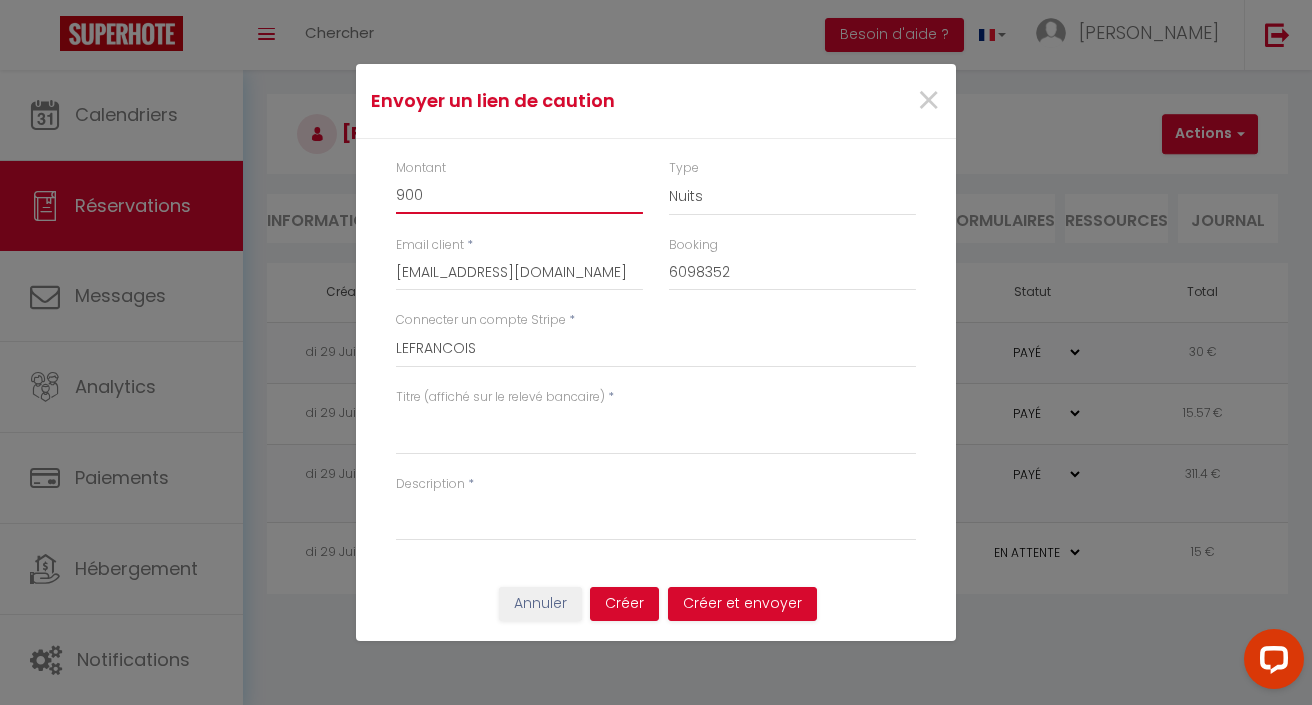 type on "900" 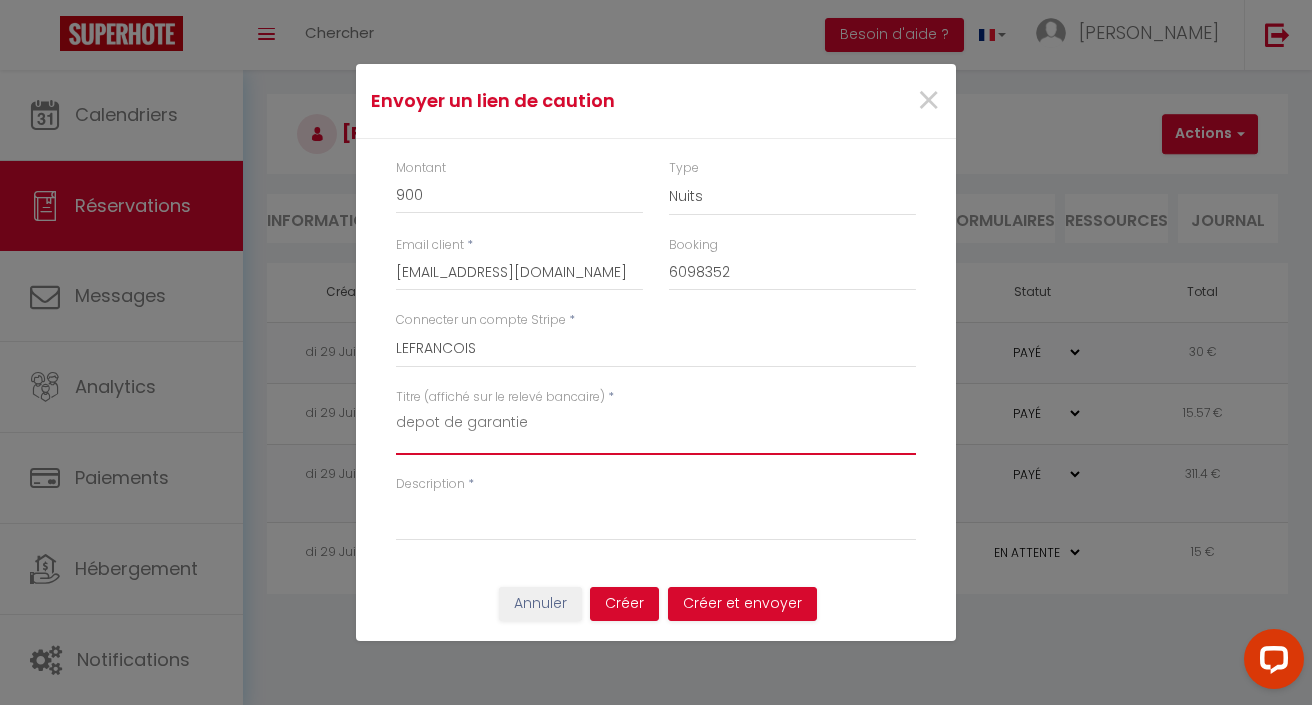 type on "depot de garantie" 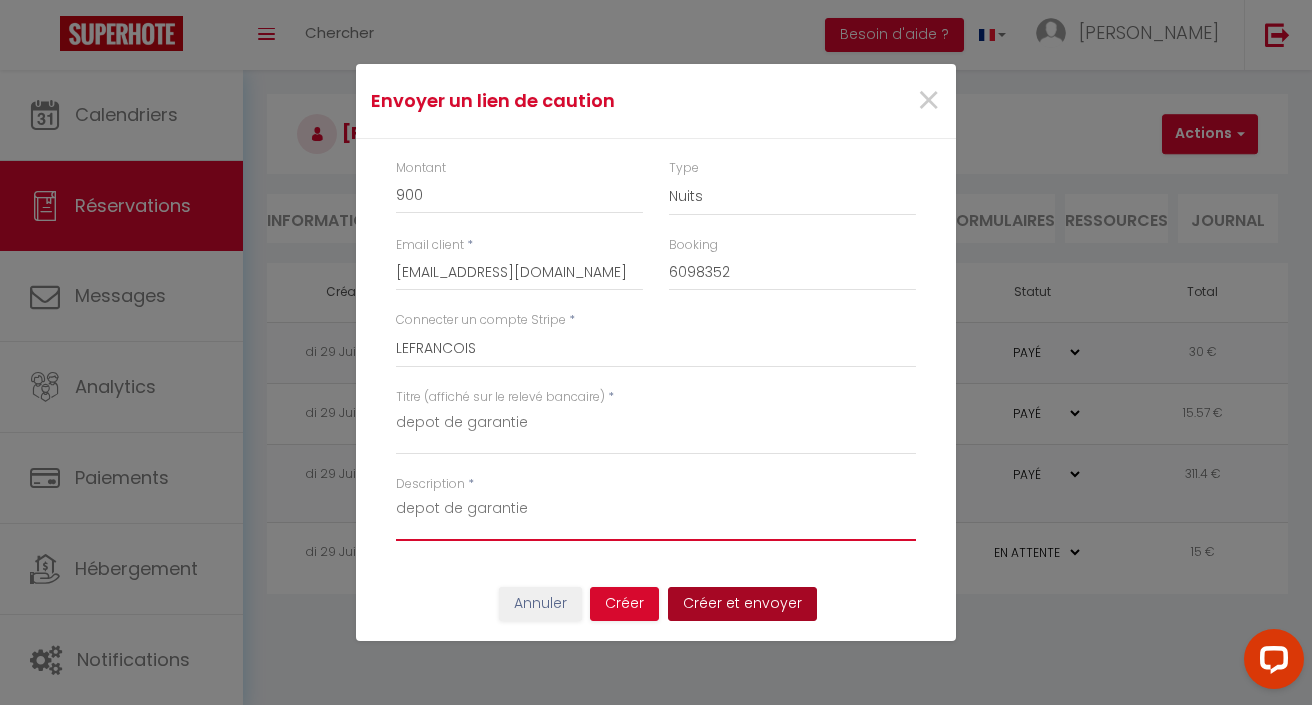 type on "depot de garantie" 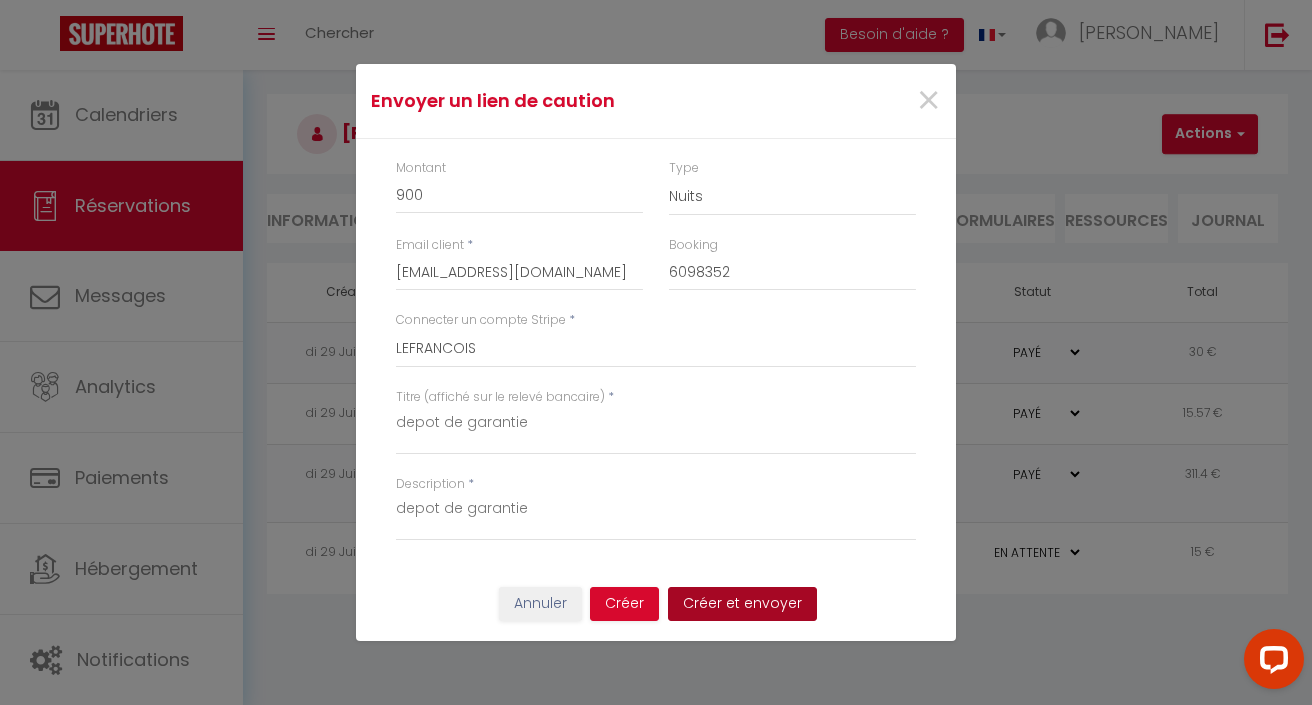 click on "Créer et envoyer" at bounding box center [742, 604] 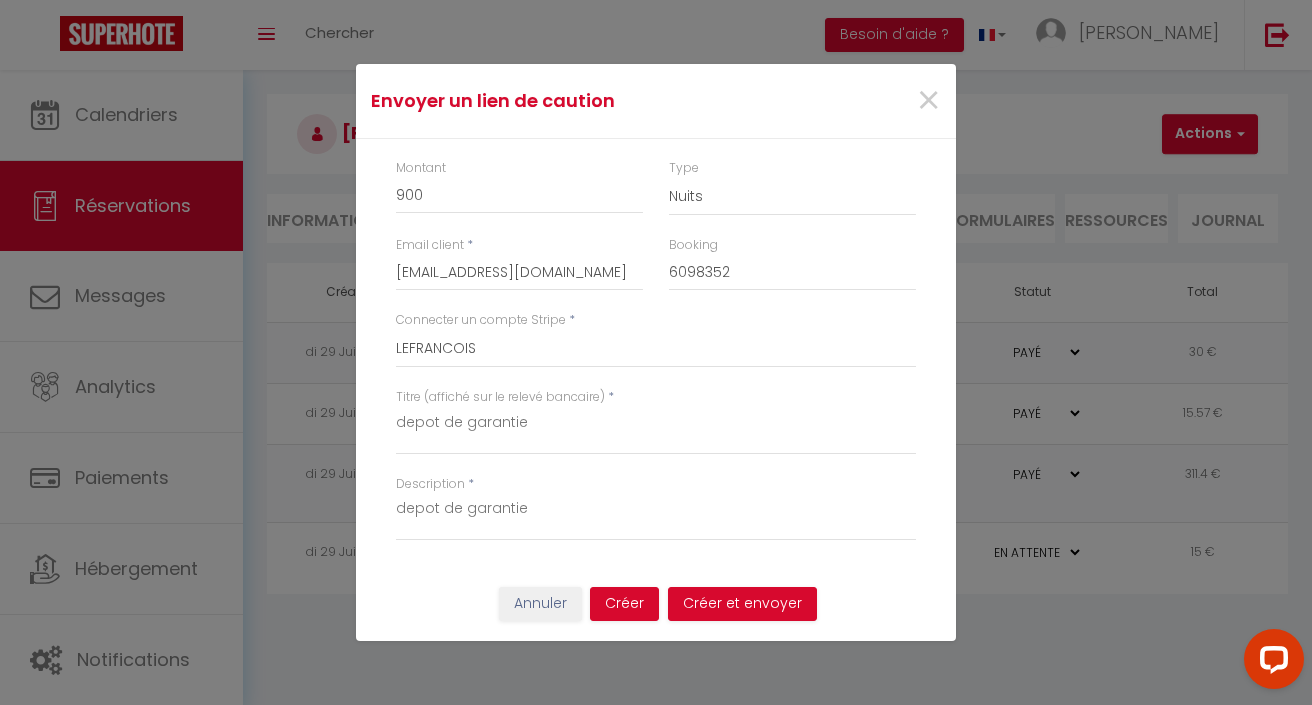 click on "Créer et envoyer" at bounding box center (742, 604) 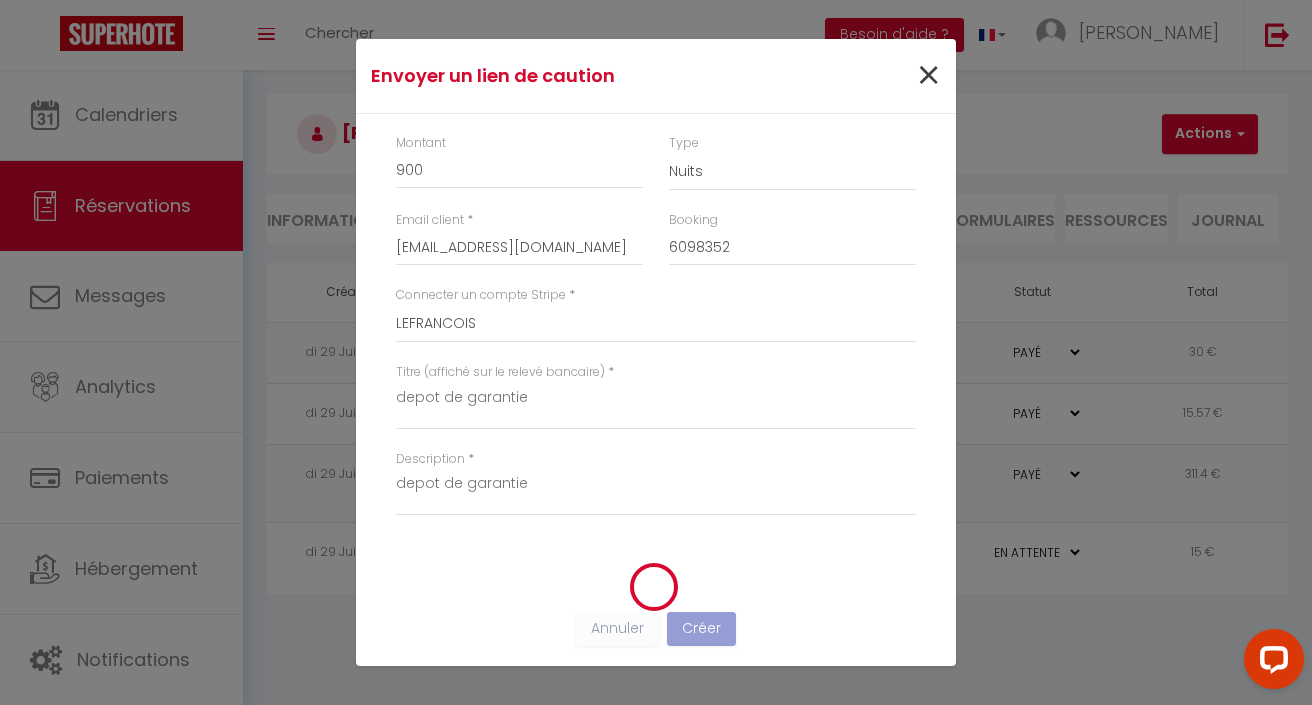 click on "×" at bounding box center [928, 76] 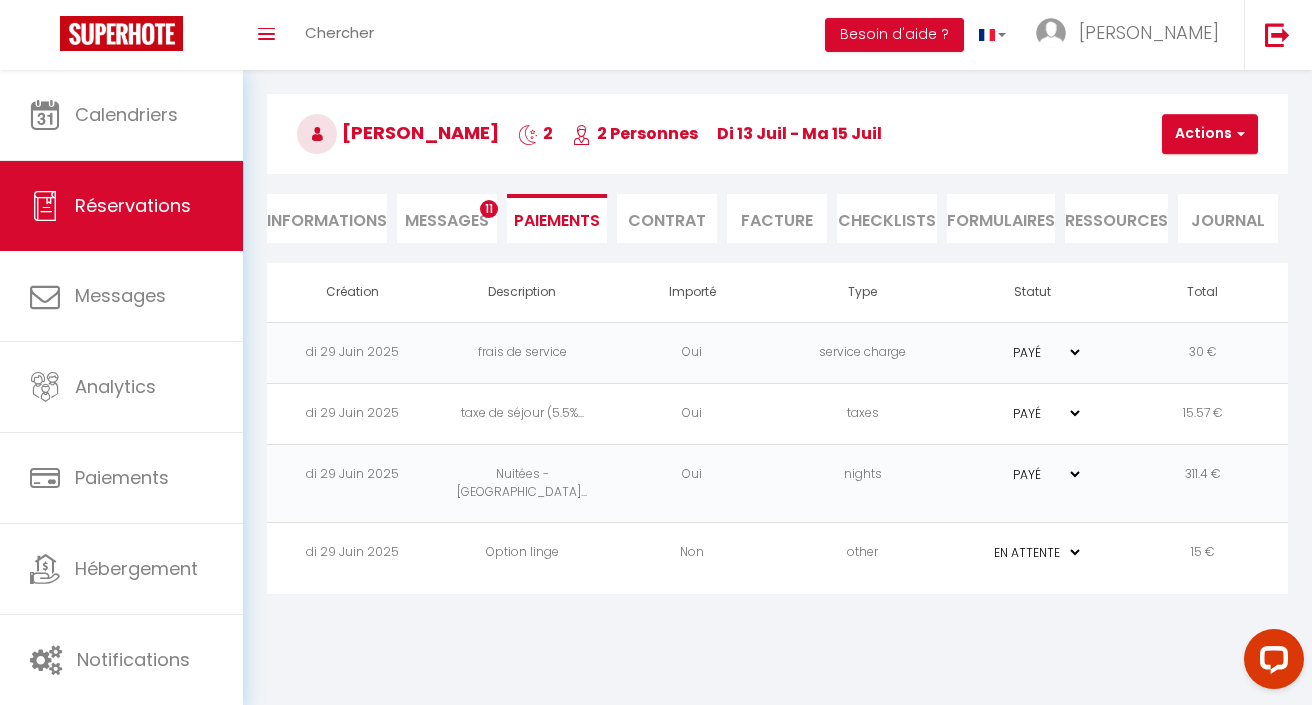 click on "Réservations" at bounding box center [133, 205] 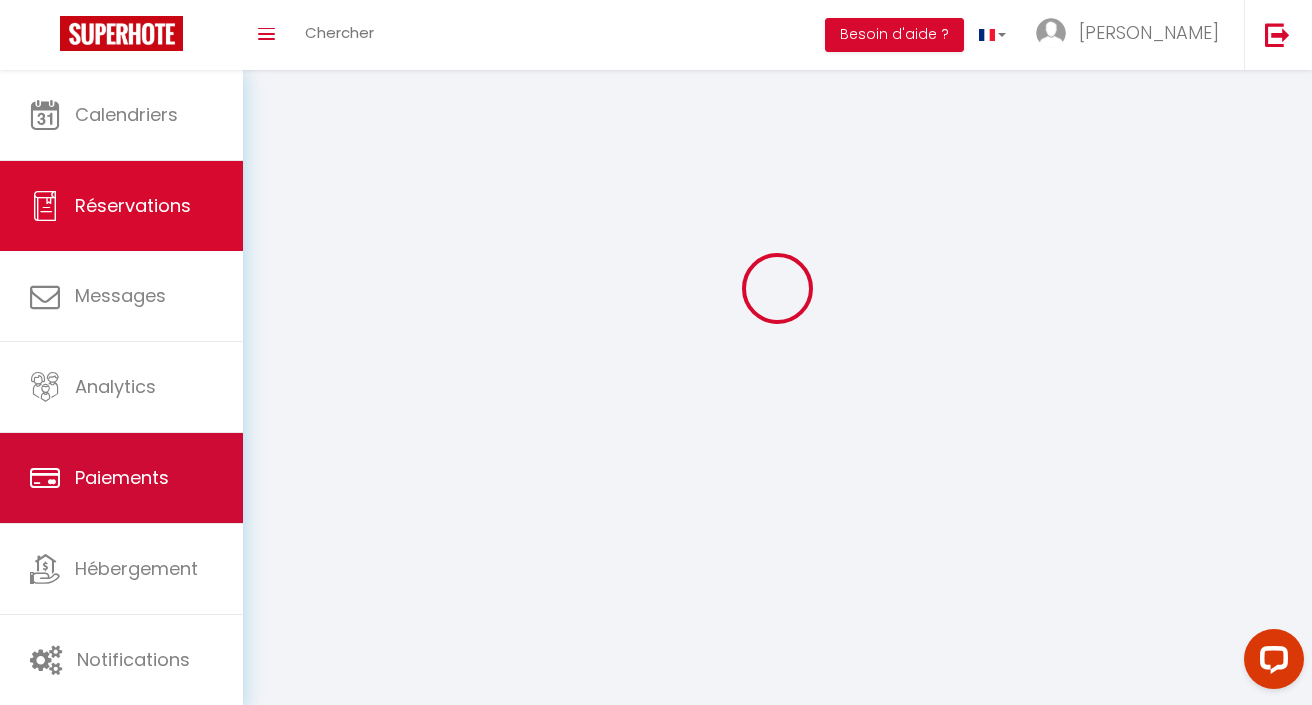 click on "Paiements" at bounding box center (121, 478) 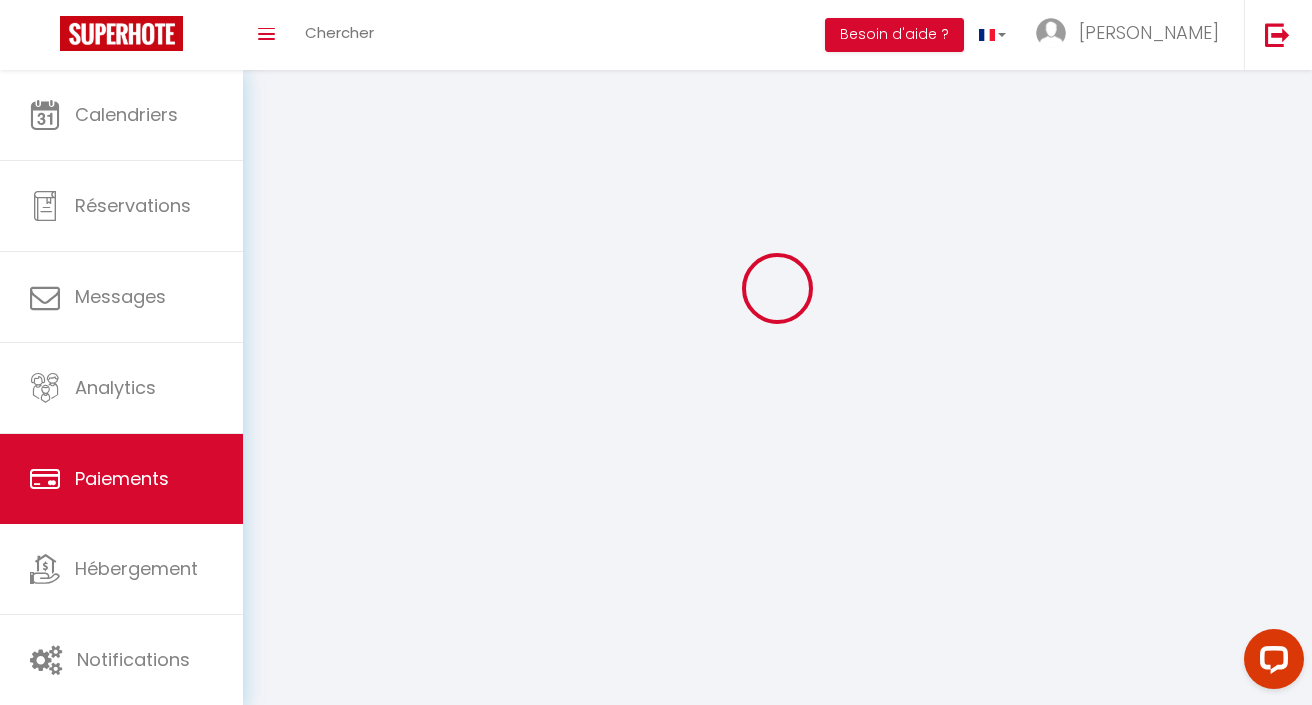 scroll, scrollTop: 0, scrollLeft: 0, axis: both 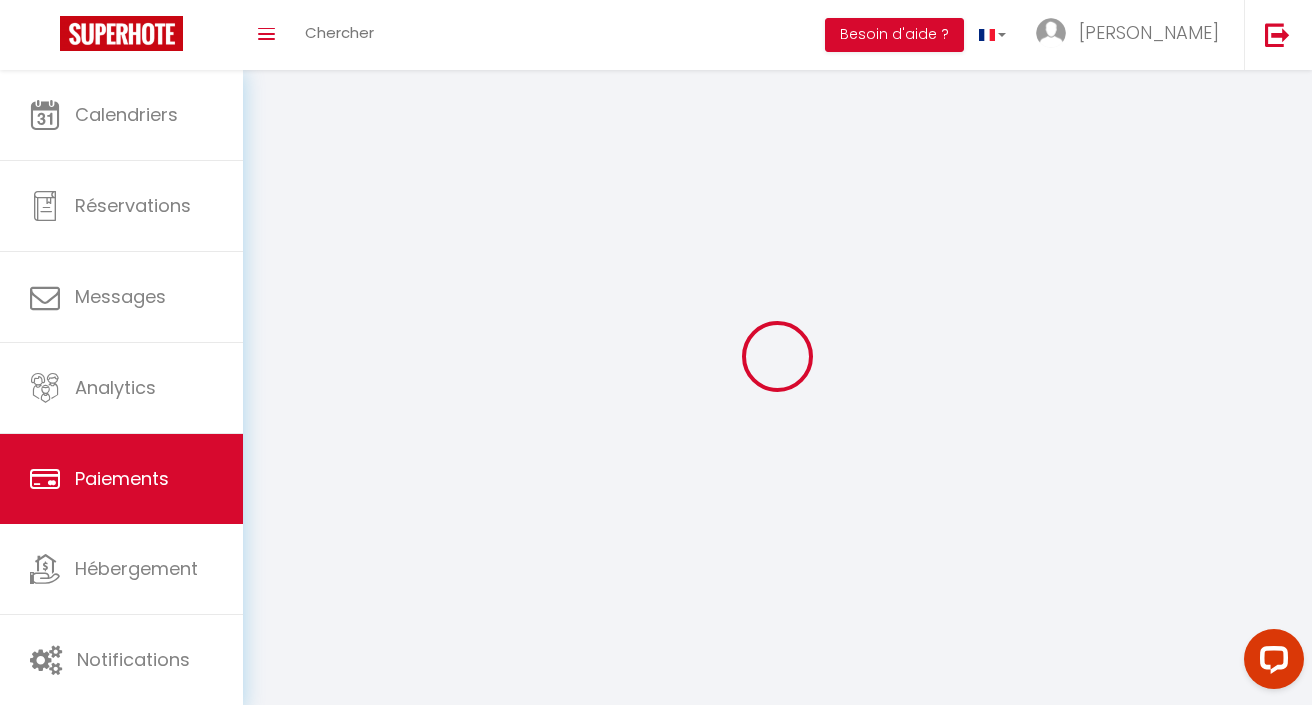 select on "2" 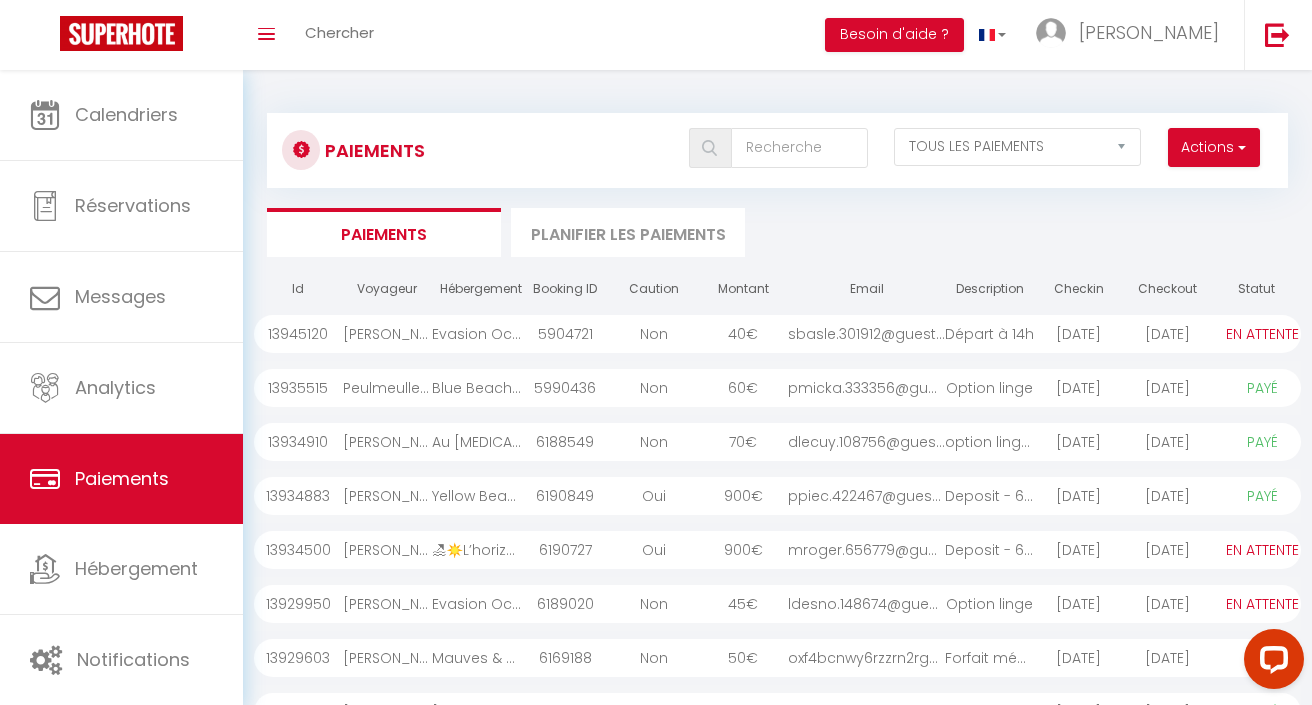 click on "Actions" at bounding box center (1214, 148) 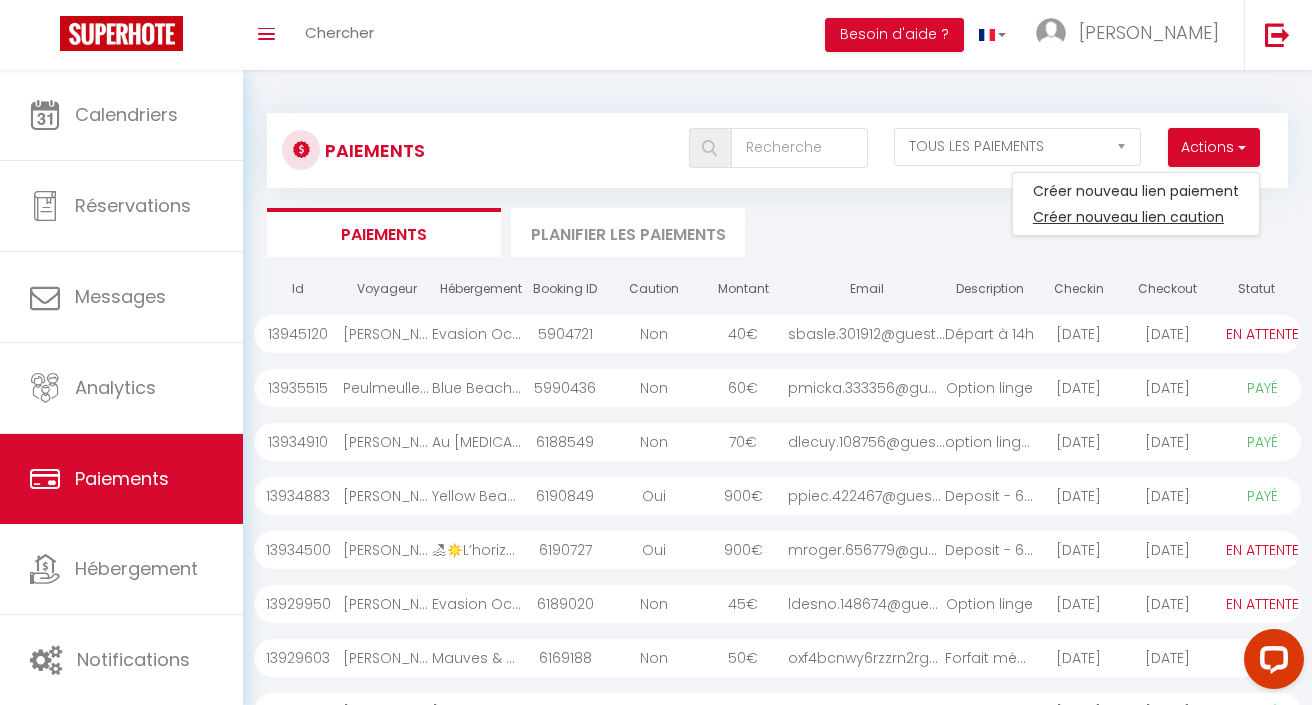 click on "Créer nouveau lien caution" at bounding box center (1136, 217) 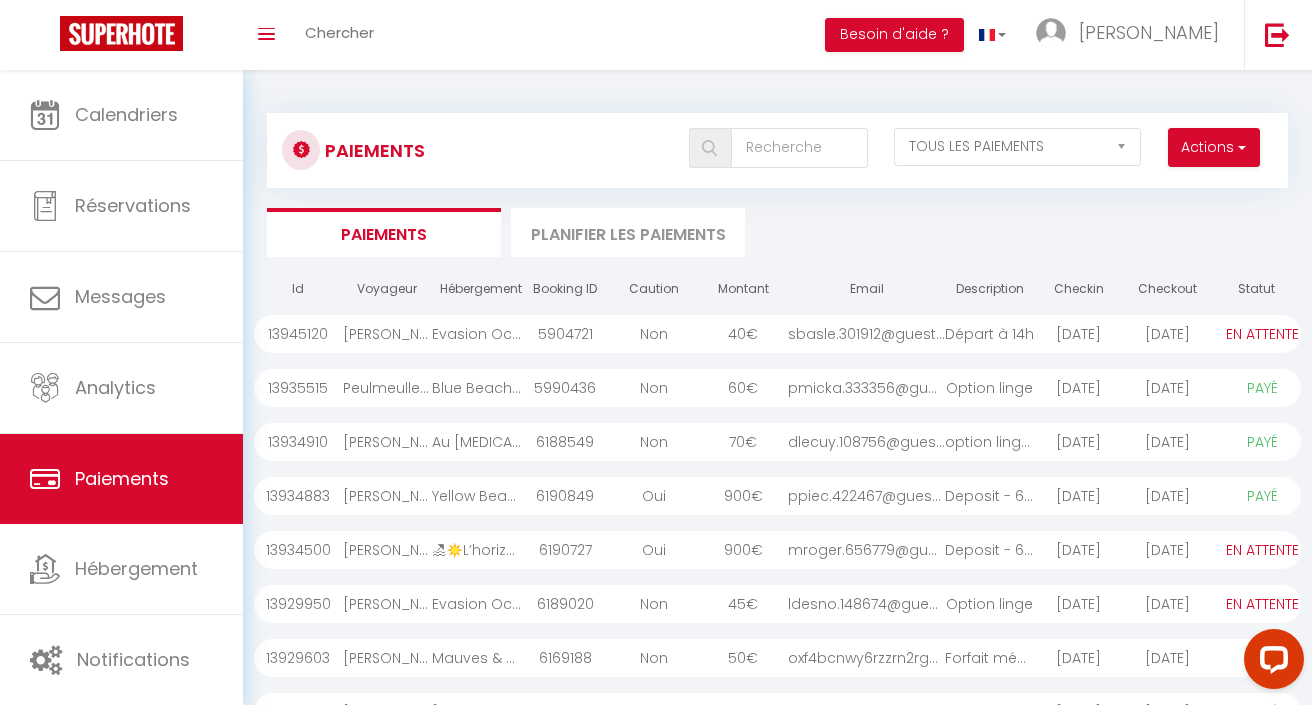 select on "other" 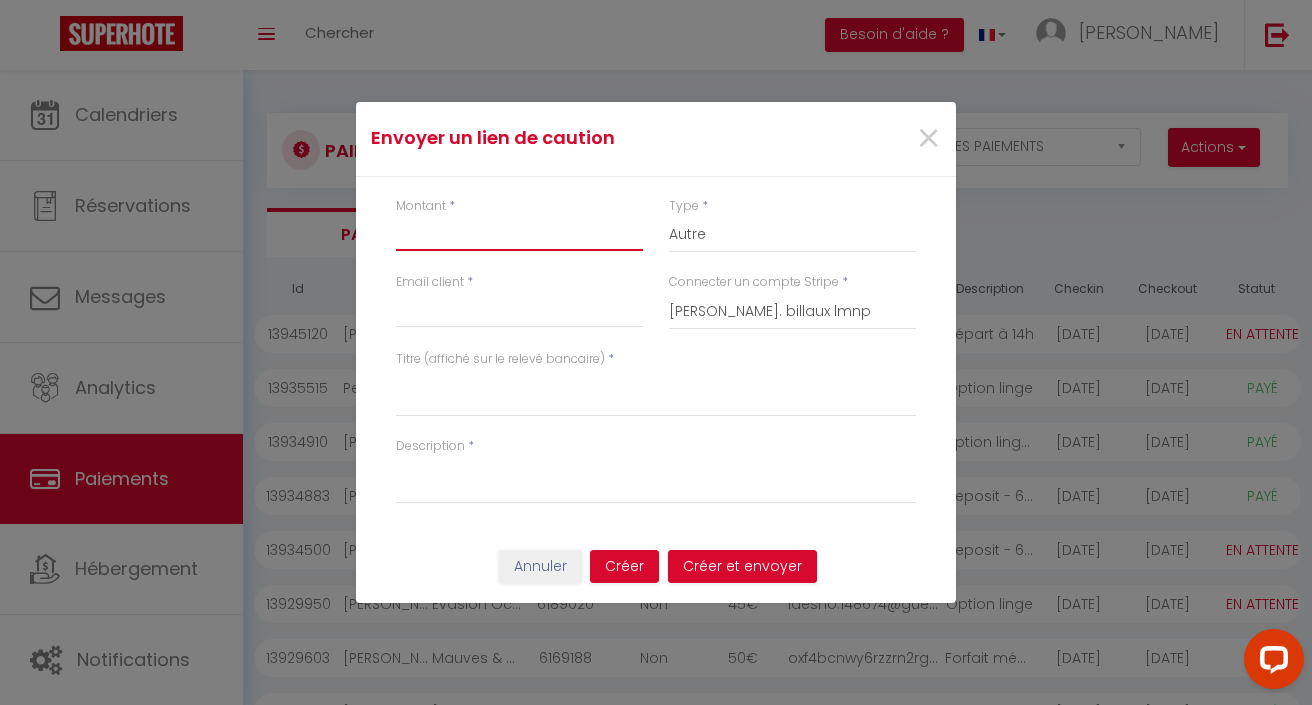 click on "Montant" at bounding box center [519, 233] 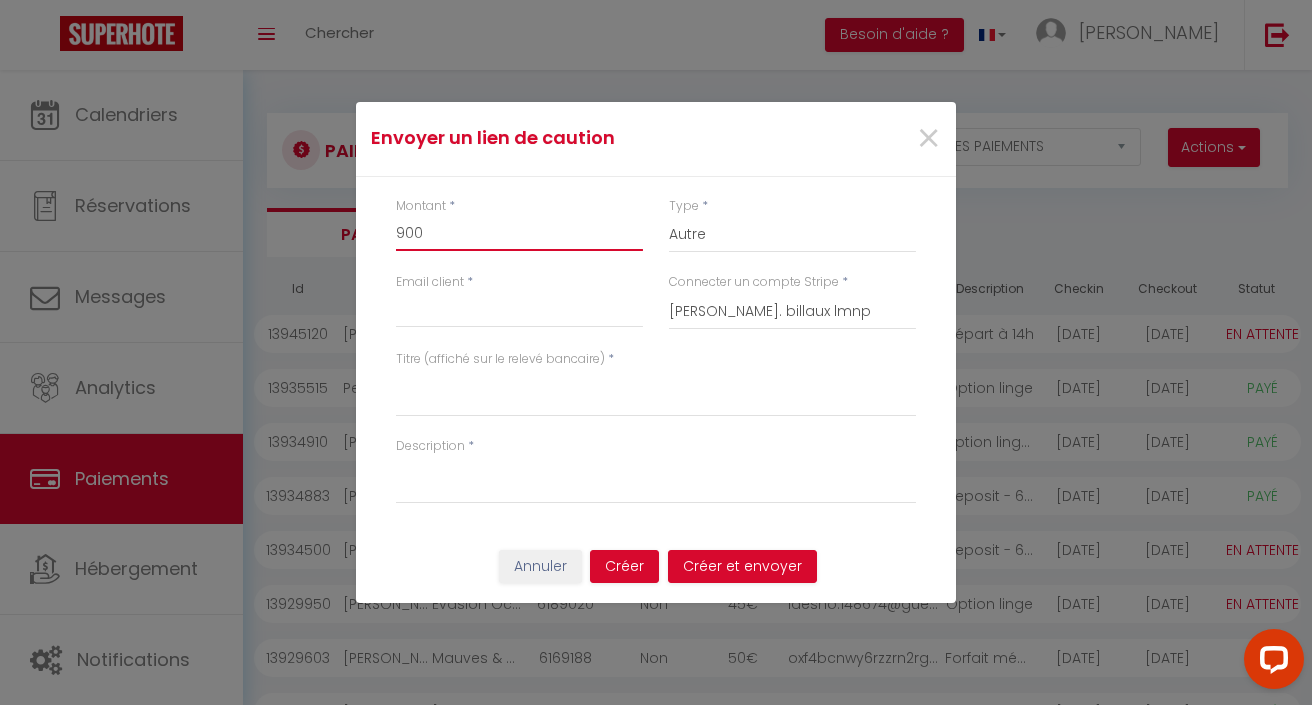 type on "900" 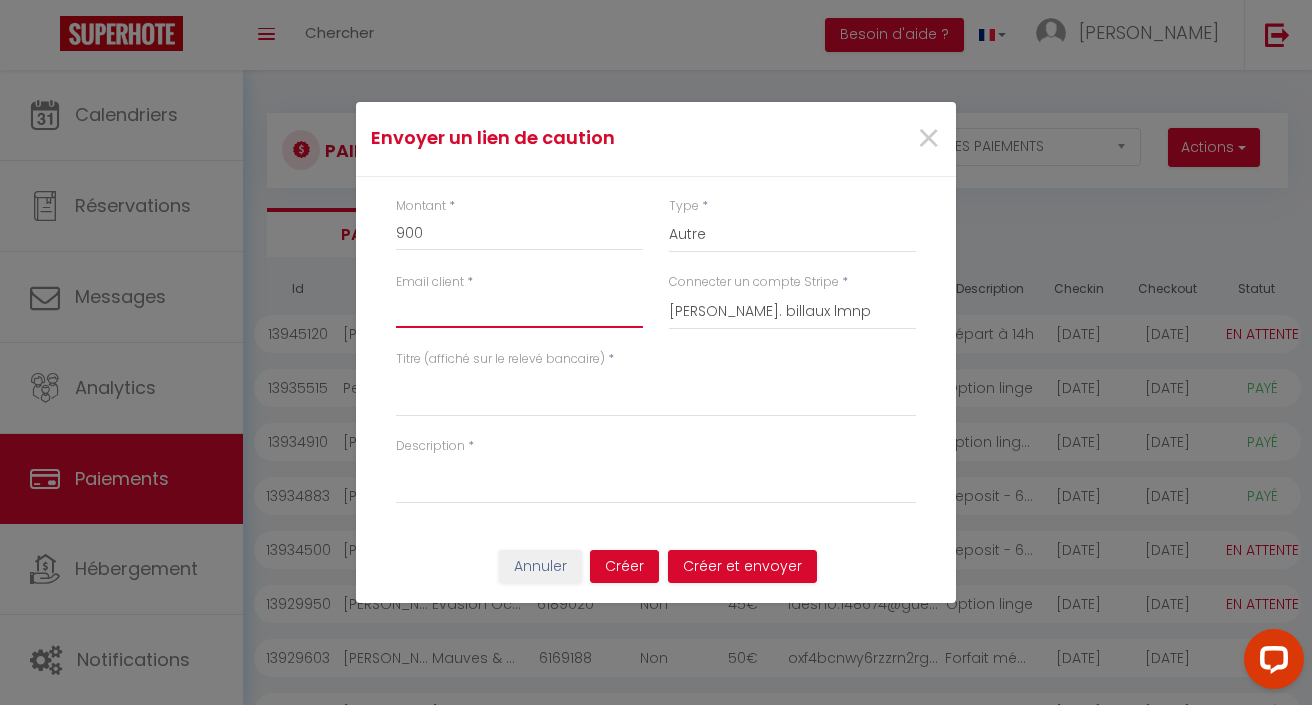 click on "Email client" at bounding box center (519, 310) 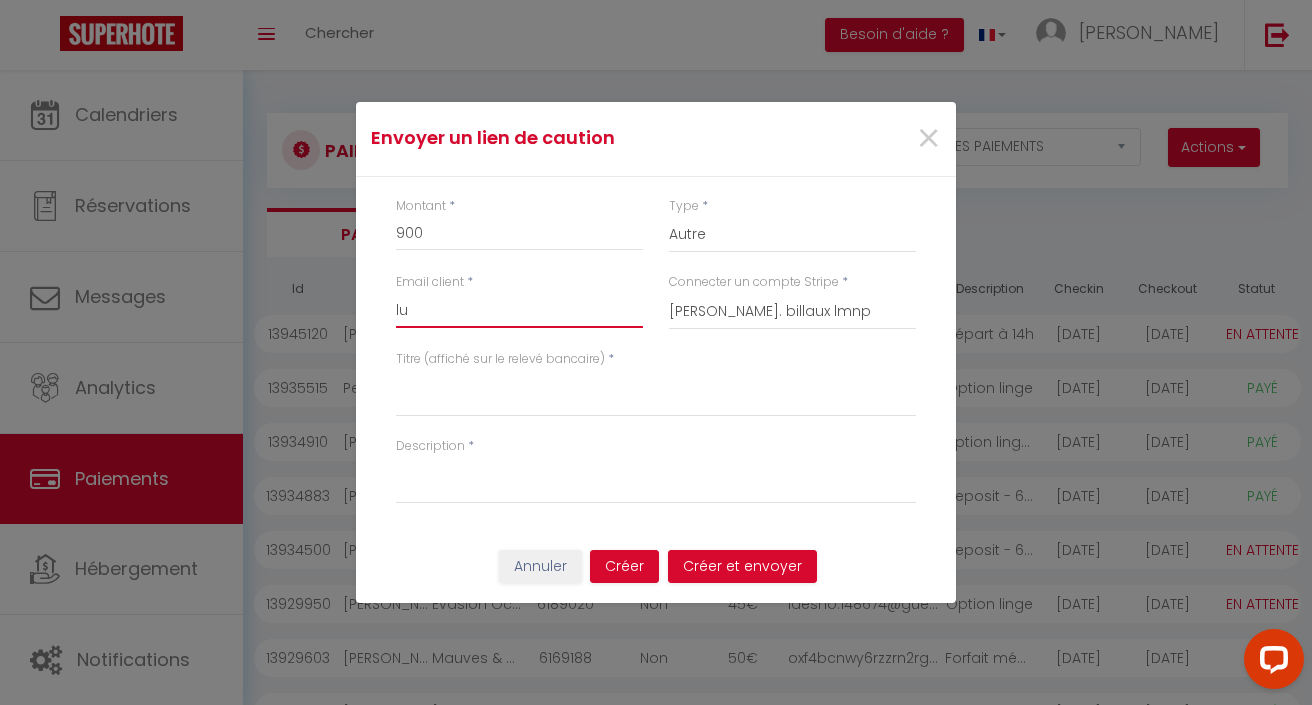 type on "l" 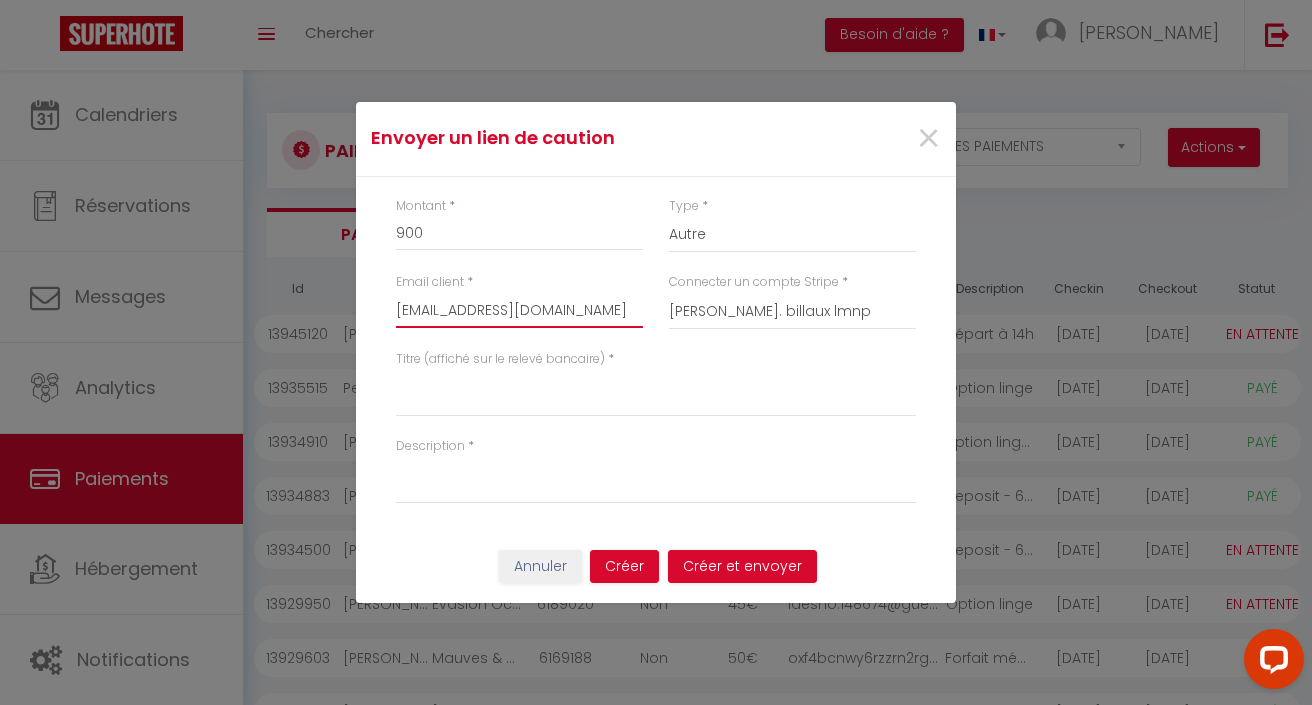 type on "[EMAIL_ADDRESS][DOMAIN_NAME]" 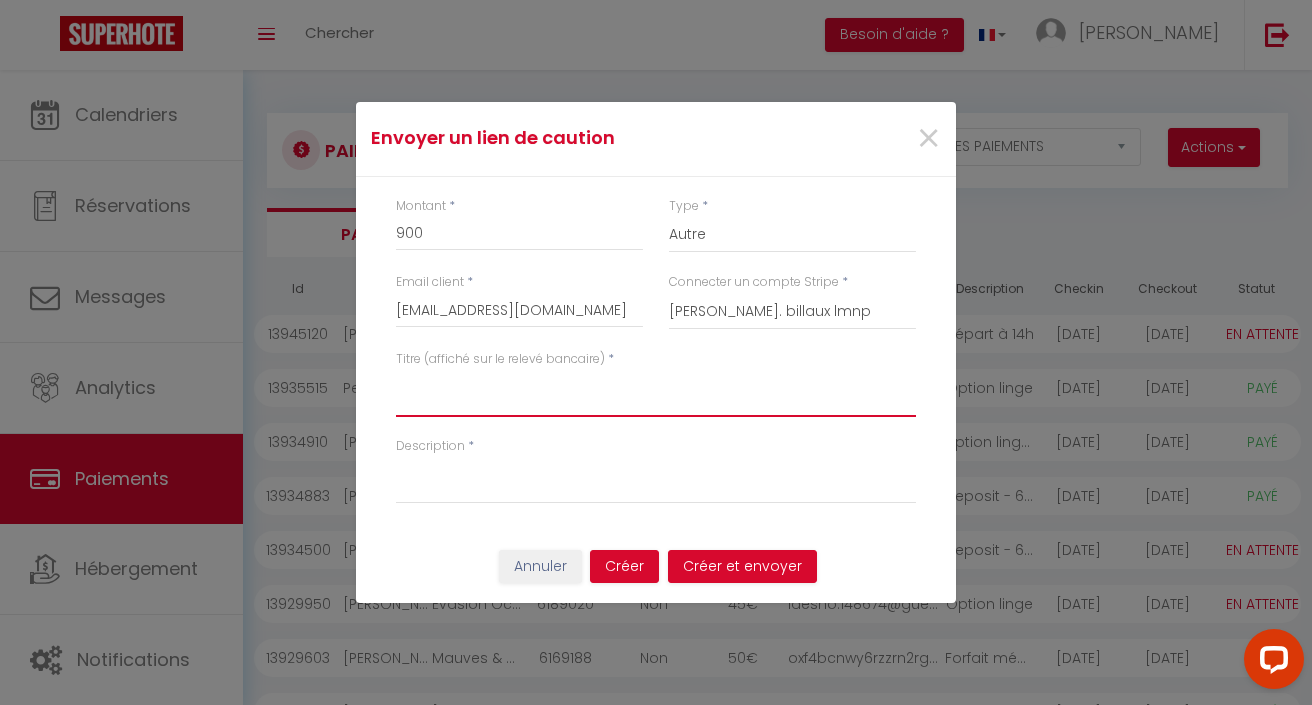 click on "Titre (affiché sur le relevé bancaire)" at bounding box center (656, 393) 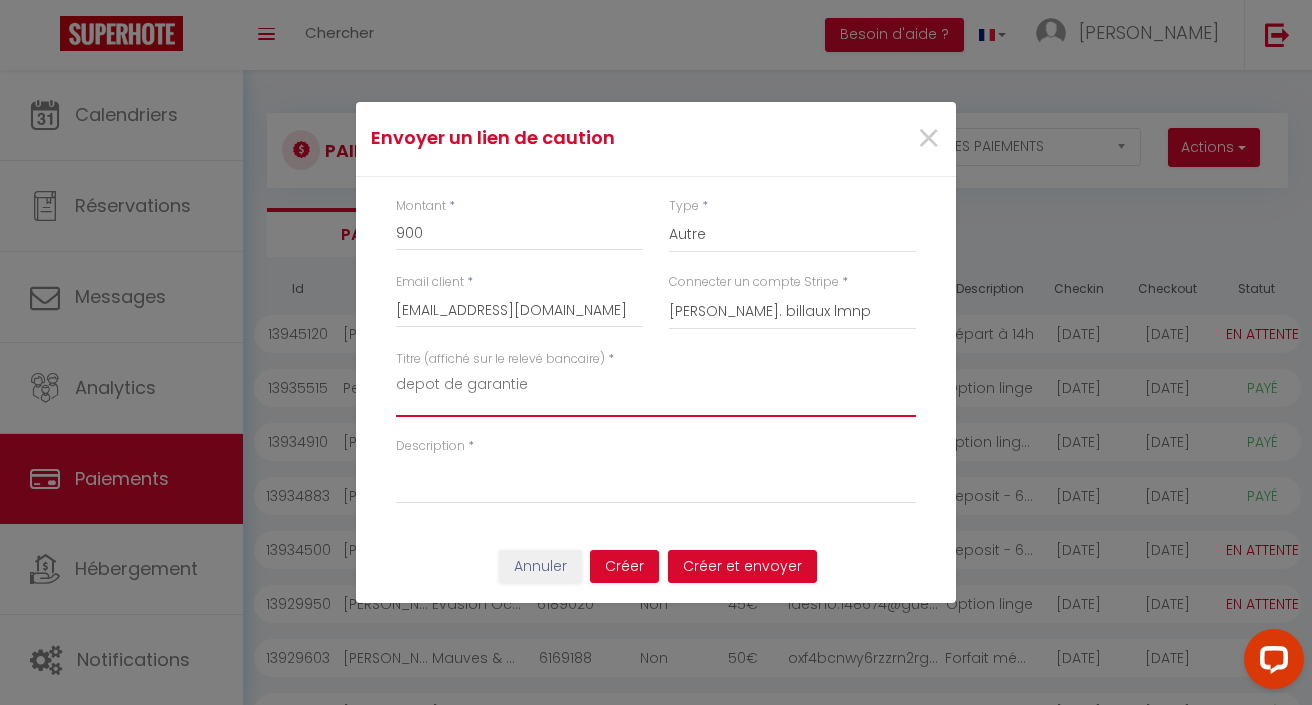 type on "depot de garantie" 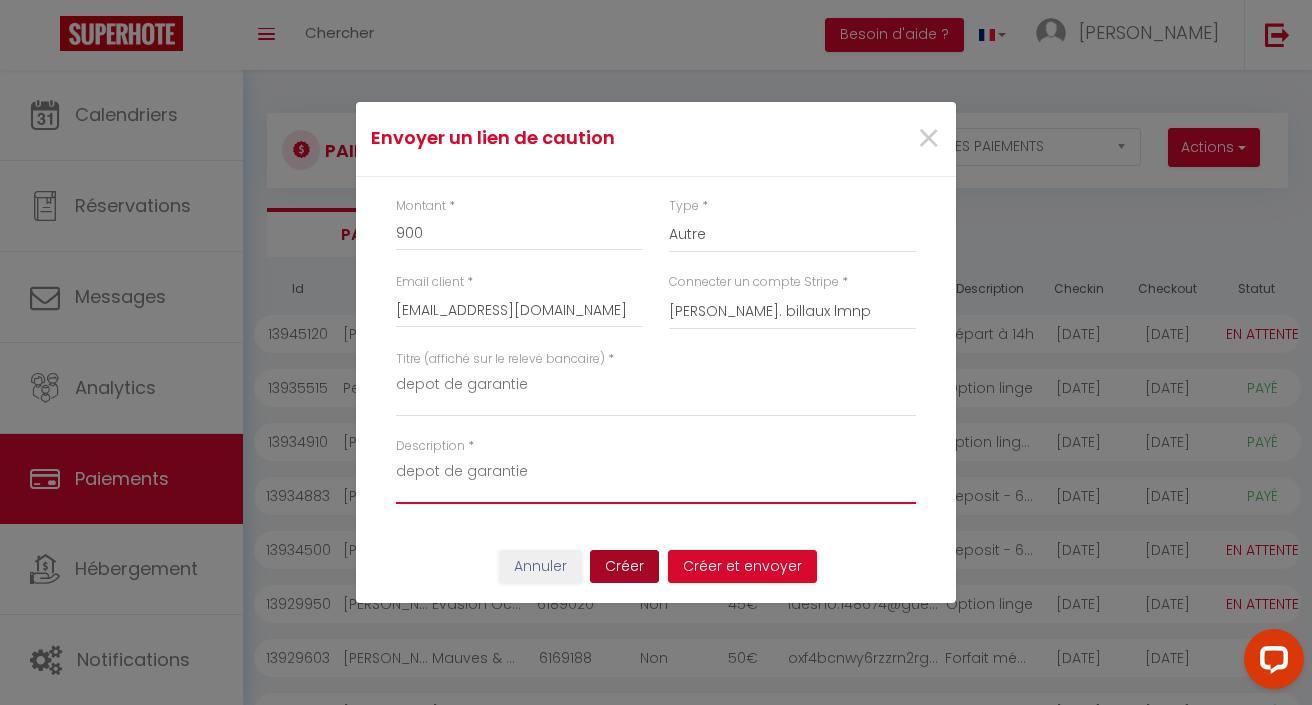 type on "depot de garantie" 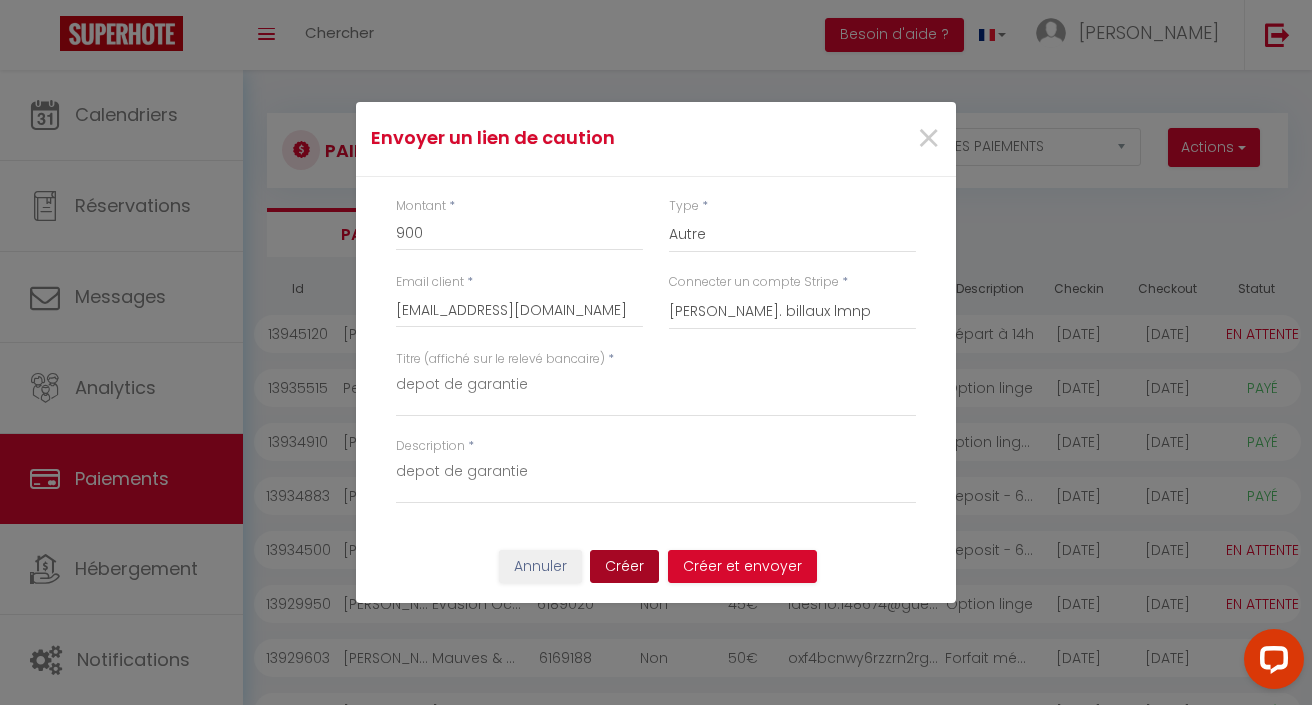 click on "Créer" at bounding box center [624, 567] 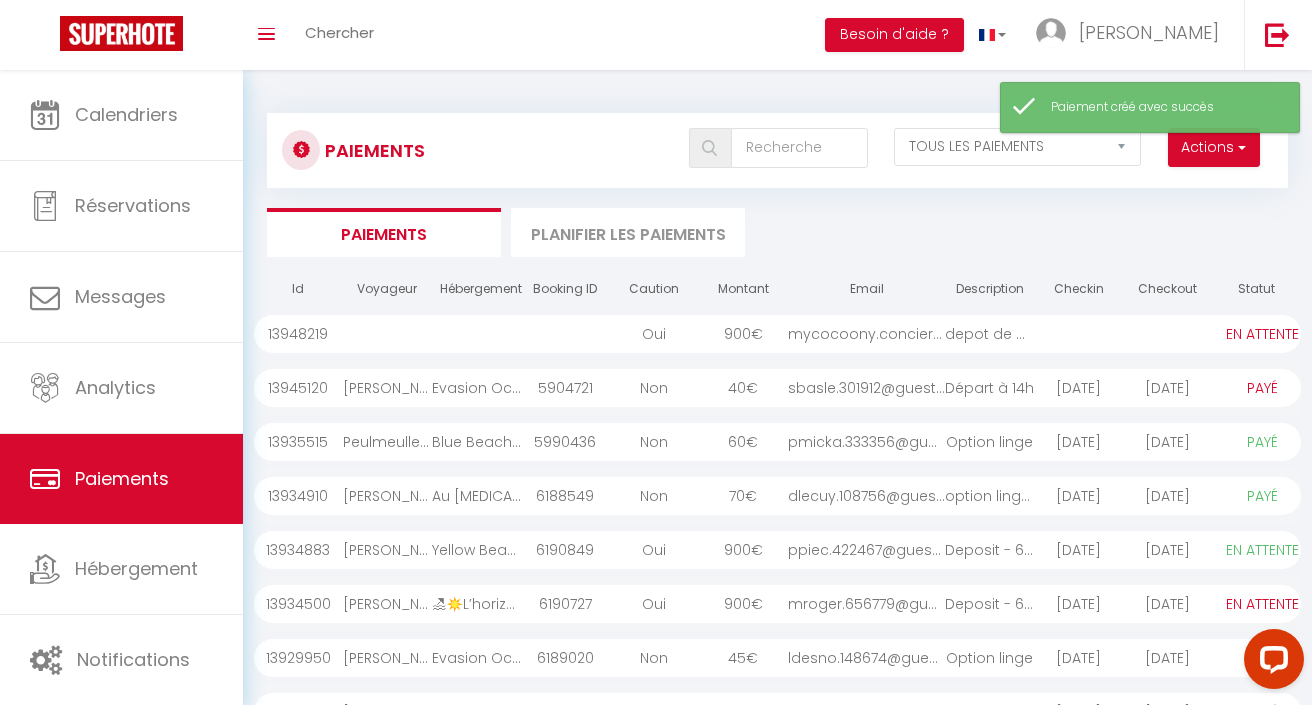 click on "mycocoony.concierger..." at bounding box center (866, 334) 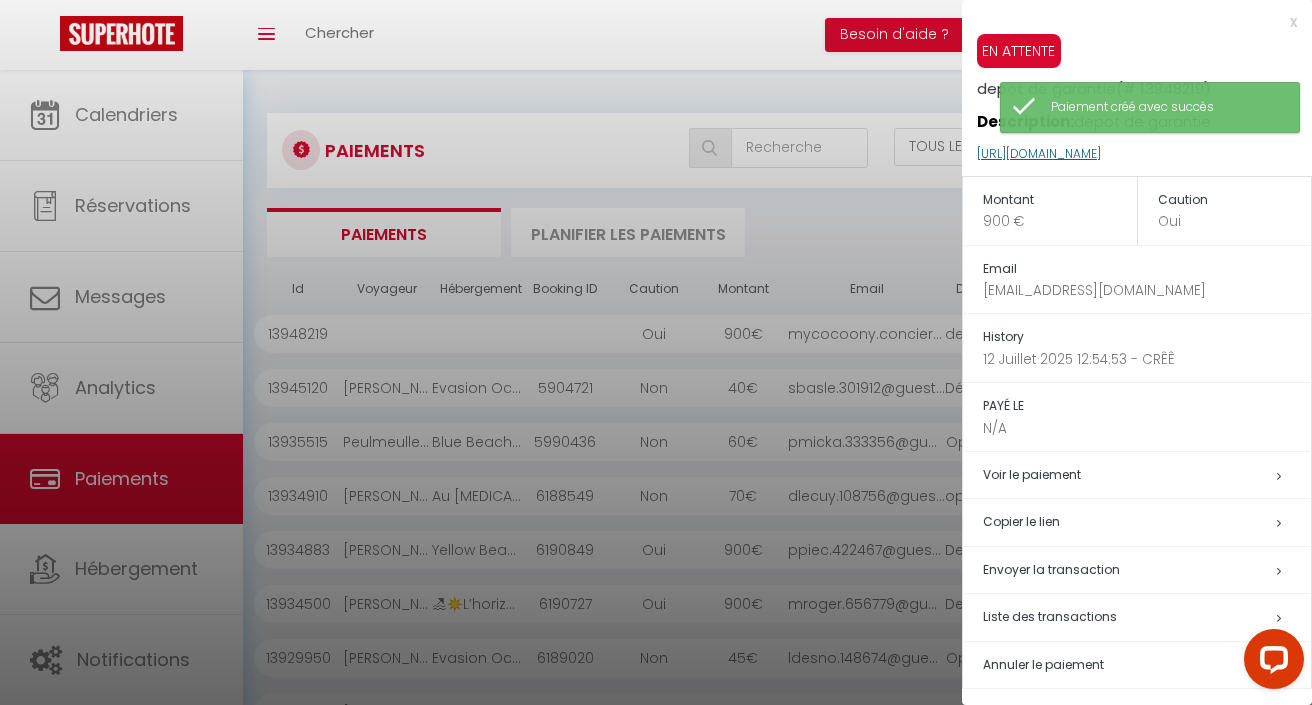 click on "https://superhote.com/applink/p/Ipyz0Pta" at bounding box center (1039, 153) 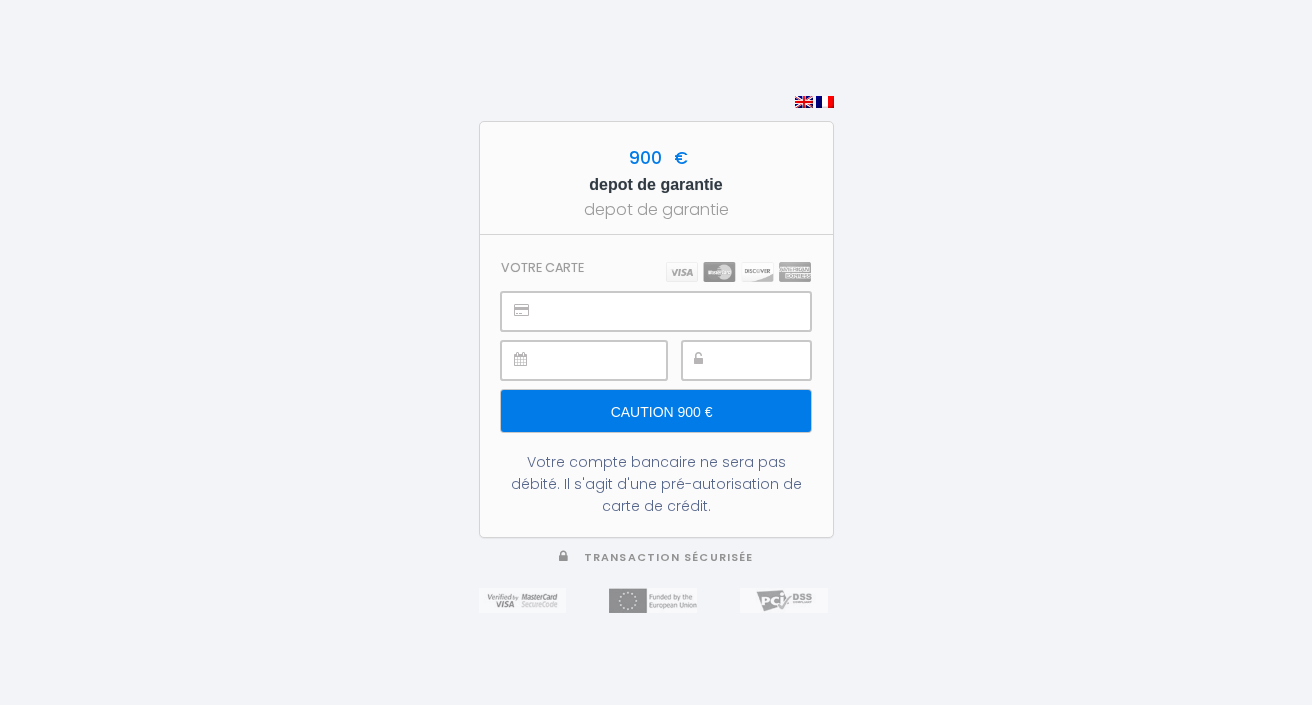 scroll, scrollTop: 0, scrollLeft: 0, axis: both 